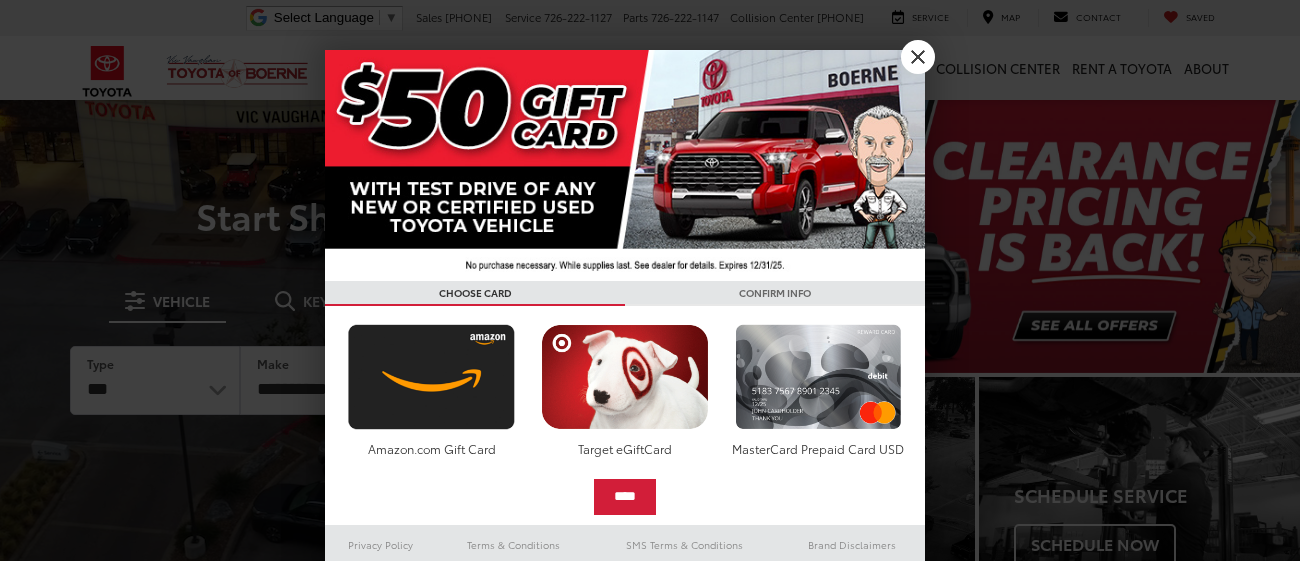 scroll, scrollTop: 0, scrollLeft: 0, axis: both 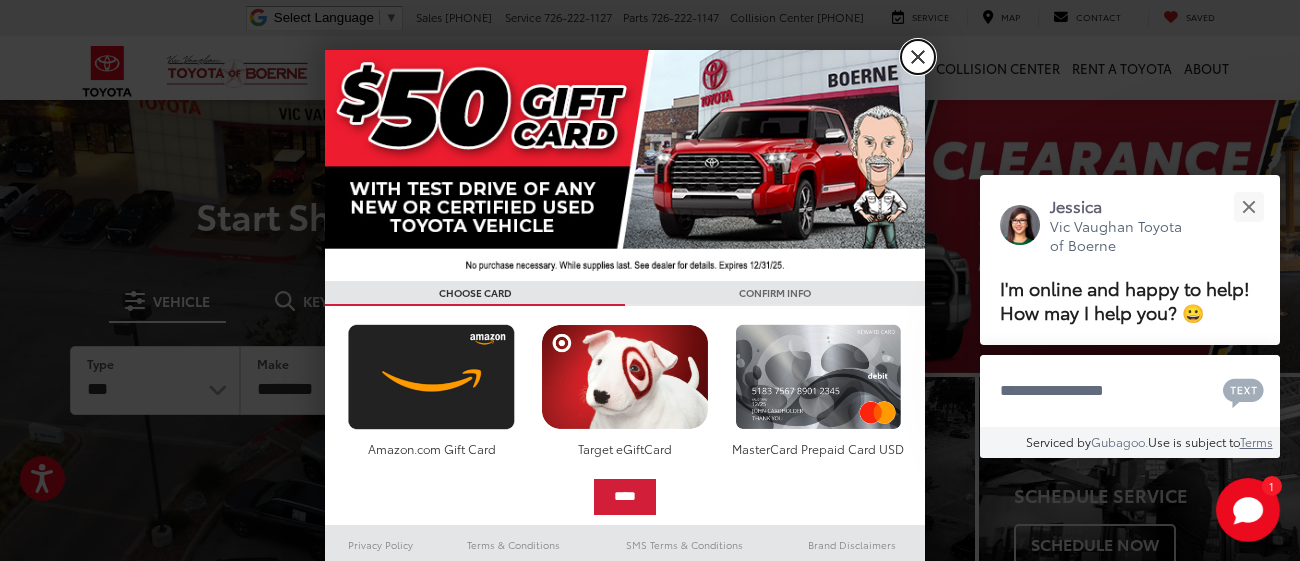 click on "X" at bounding box center [918, 57] 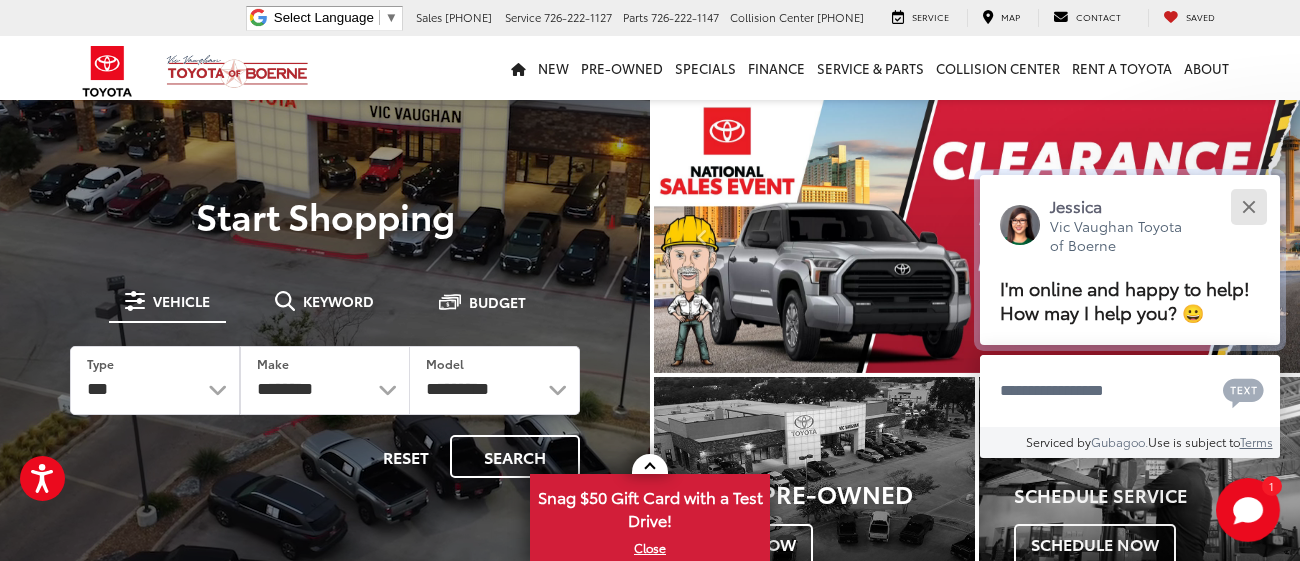 click at bounding box center [1248, 206] 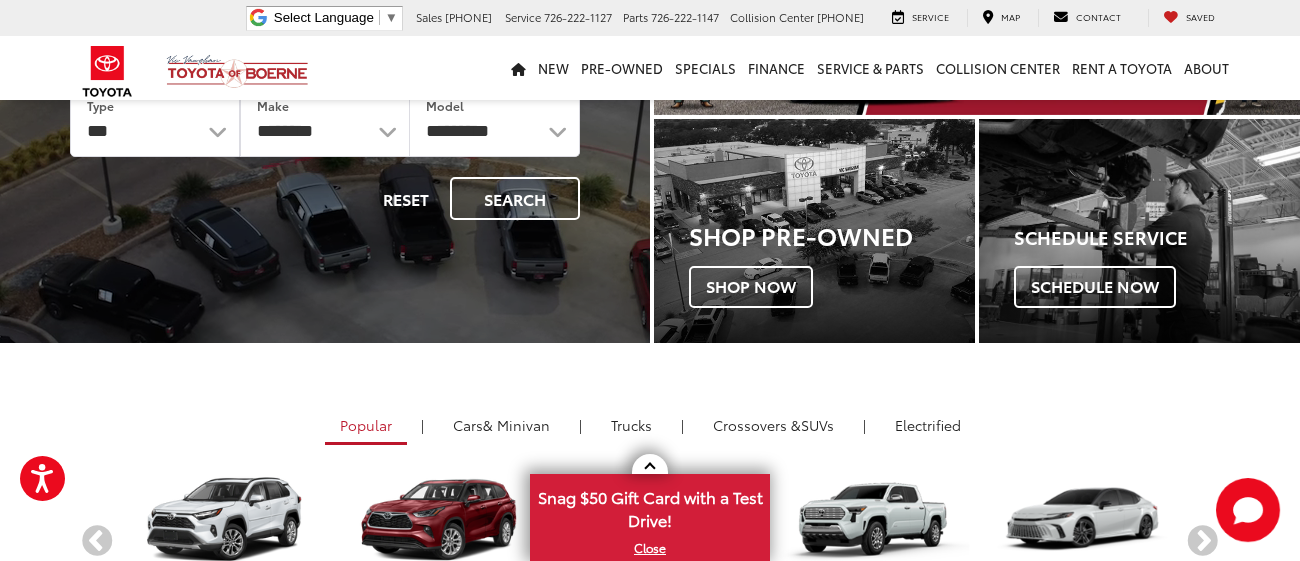 scroll, scrollTop: 236, scrollLeft: 0, axis: vertical 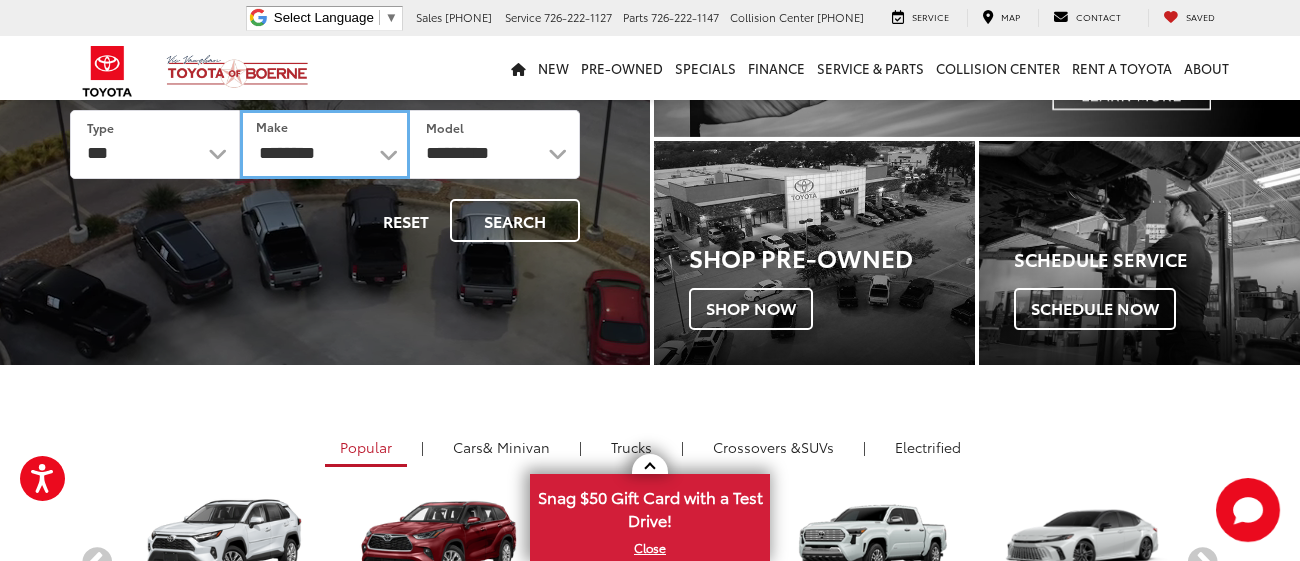 click on "**********" at bounding box center (325, 144) 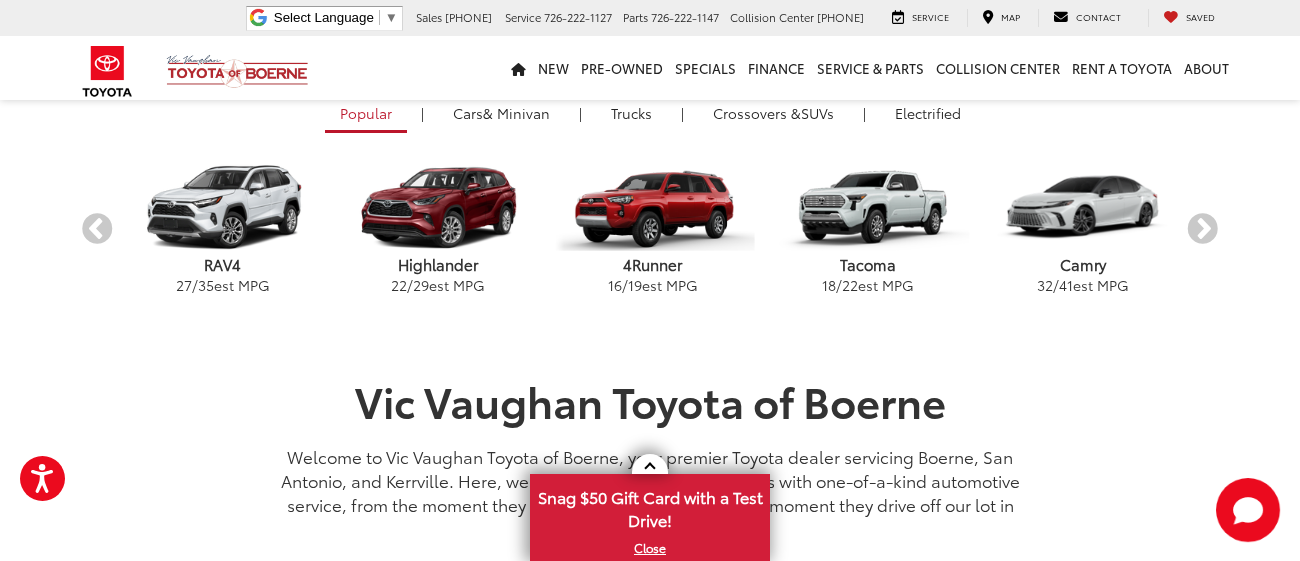 scroll, scrollTop: 606, scrollLeft: 0, axis: vertical 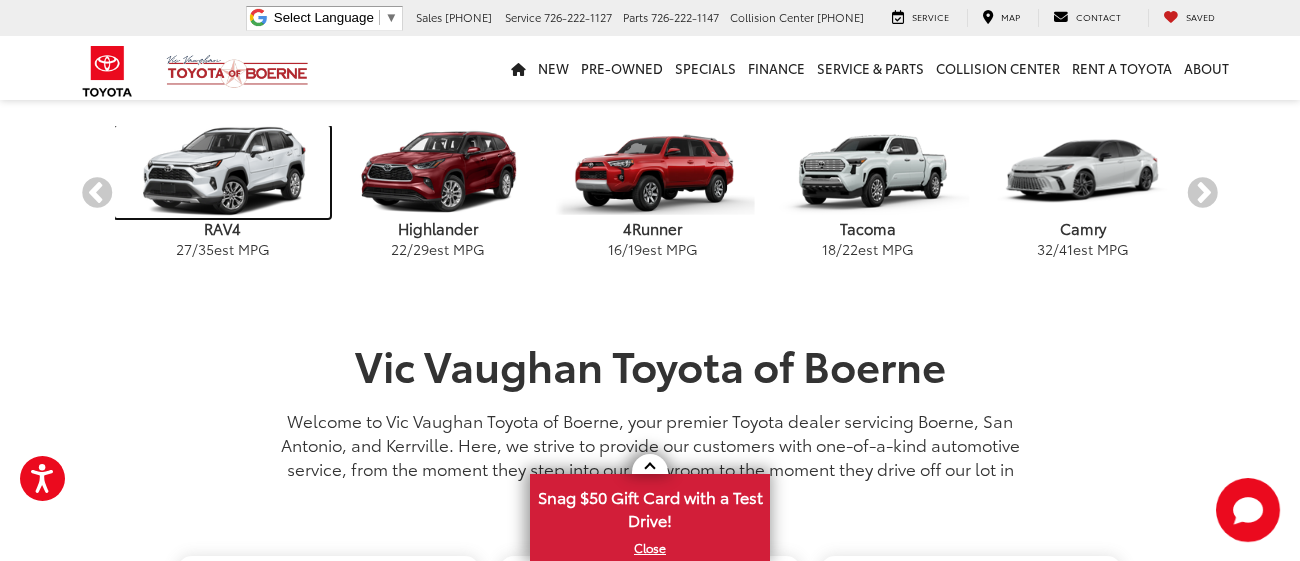 click at bounding box center (222, 172) 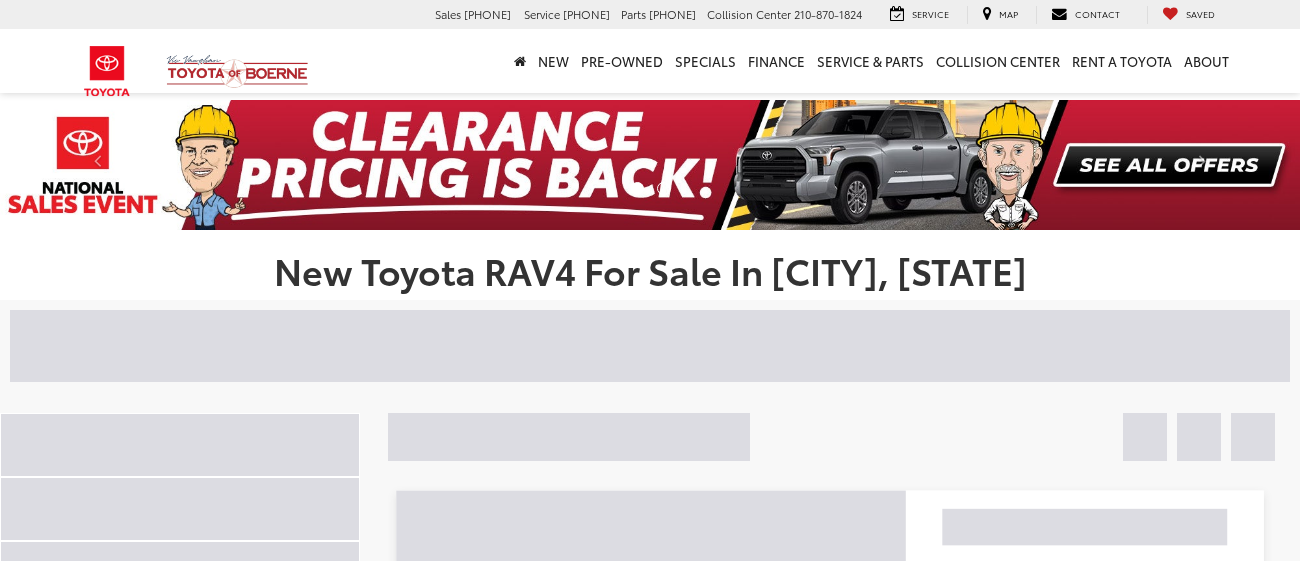 scroll, scrollTop: 0, scrollLeft: 0, axis: both 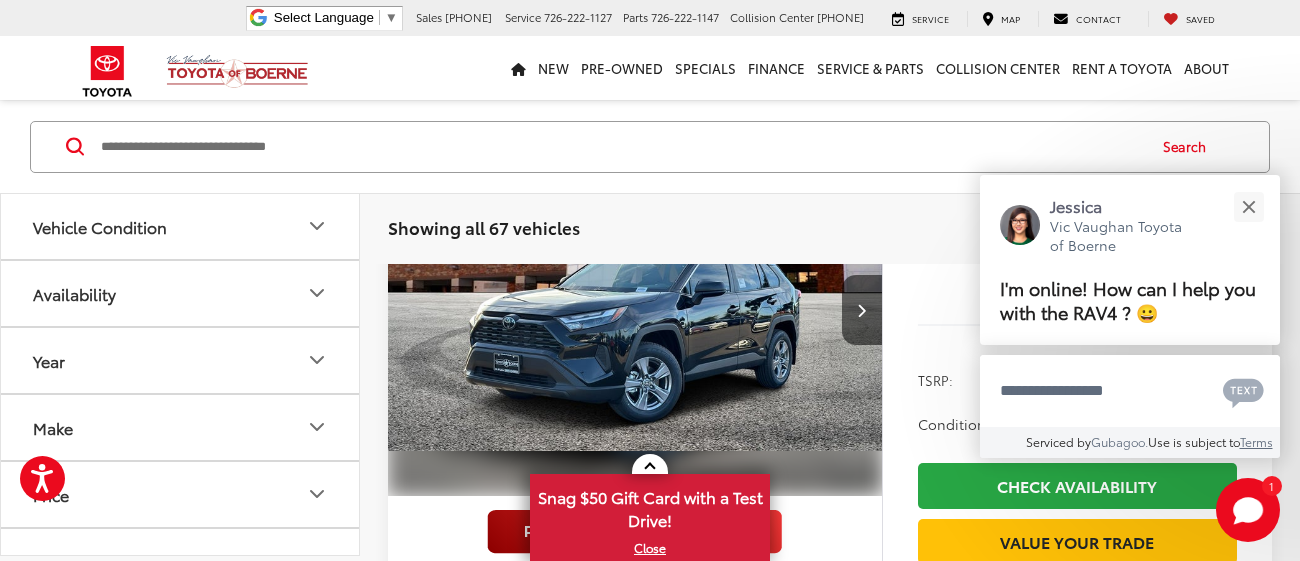 click at bounding box center [621, 146] 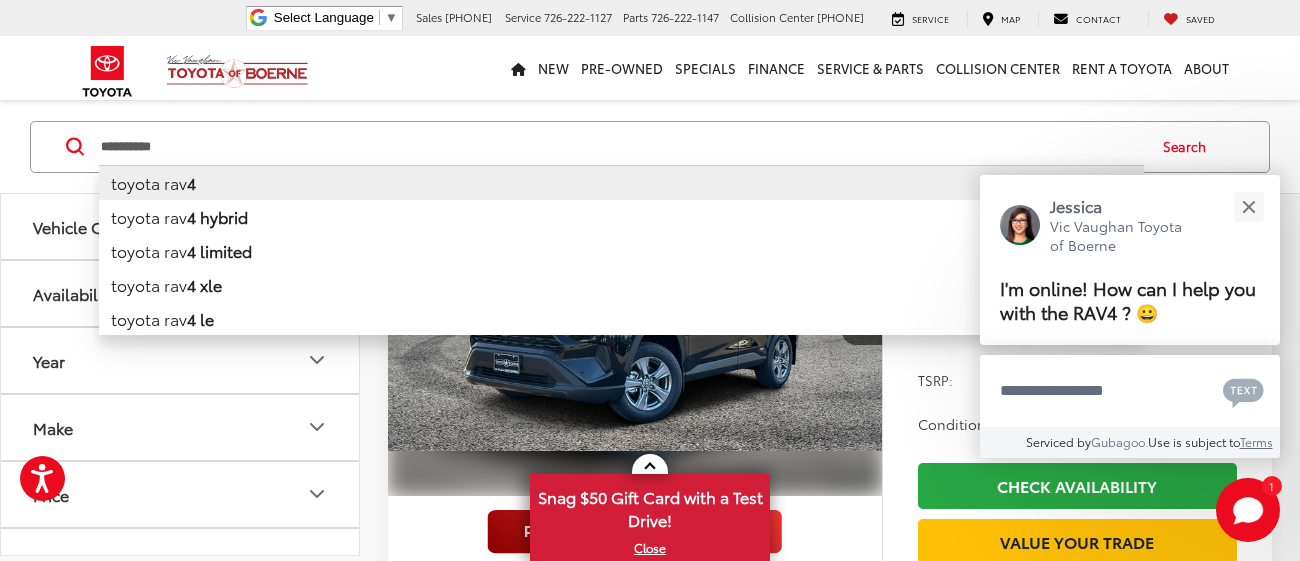 click on "toyota rav 4" at bounding box center [621, 181] 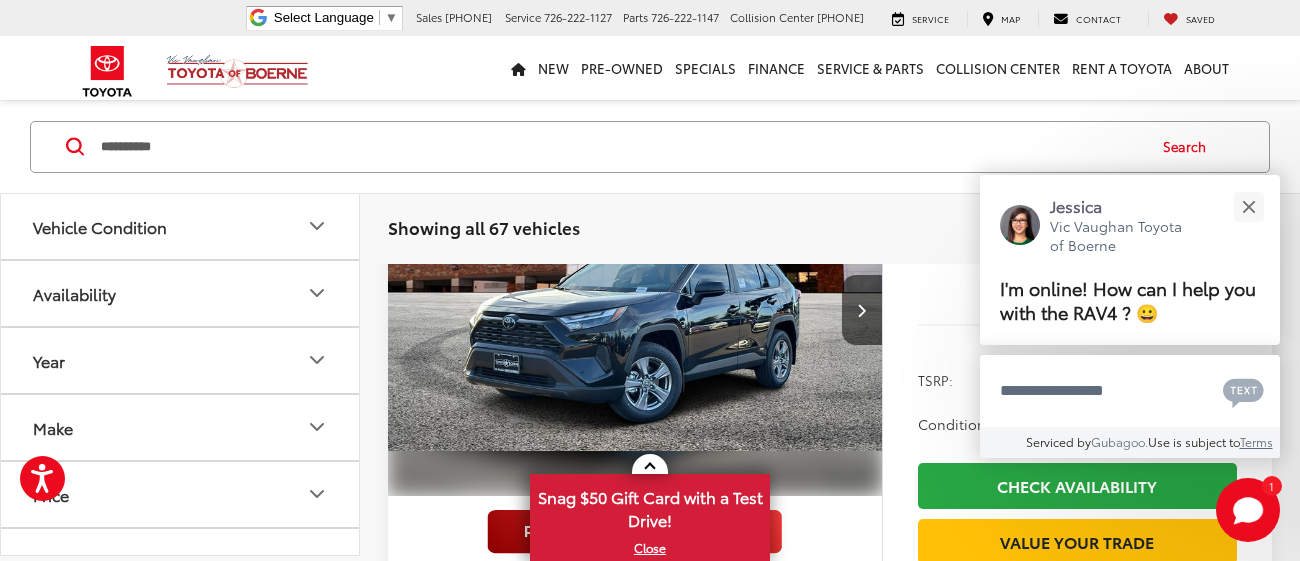 type on "**********" 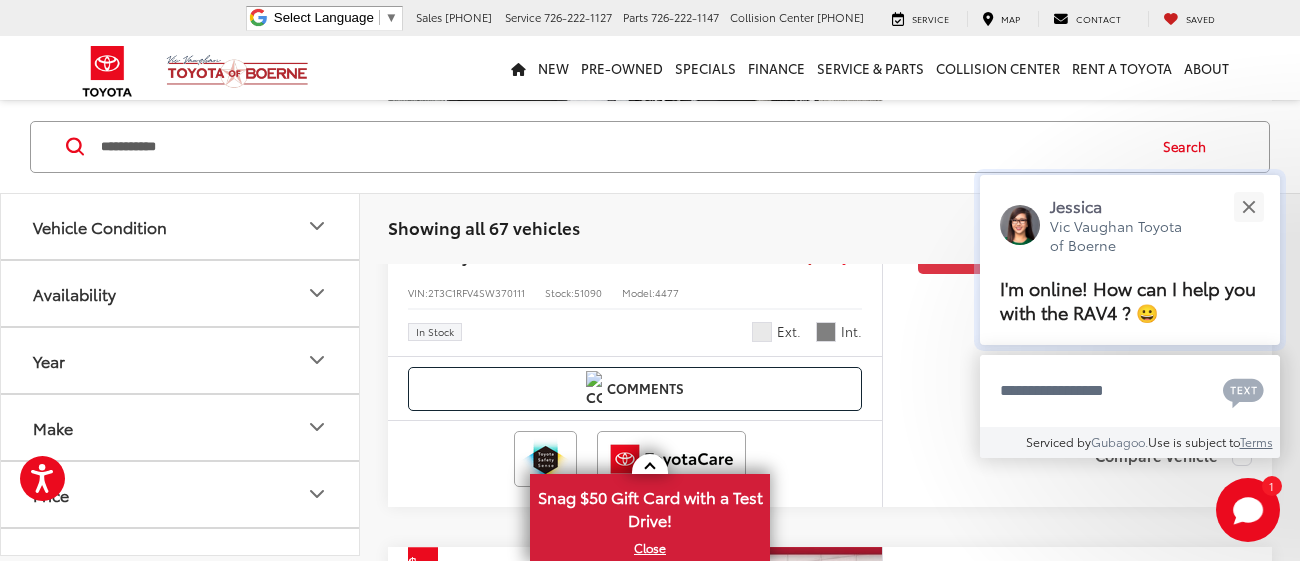 scroll, scrollTop: 199, scrollLeft: 0, axis: vertical 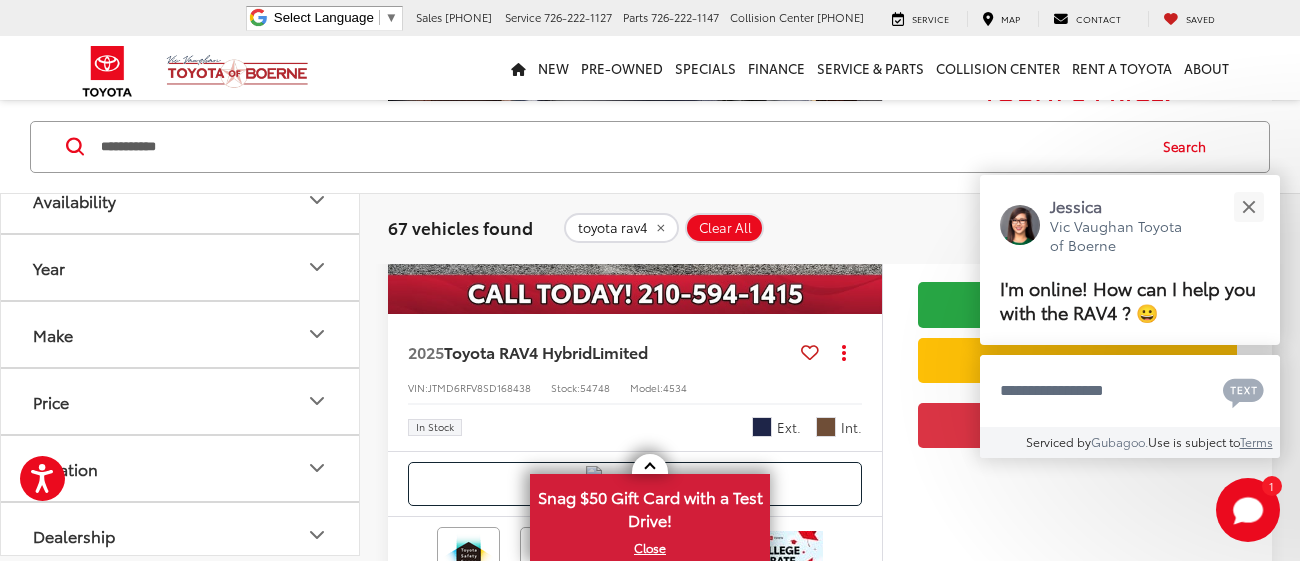 click on "Make" at bounding box center (181, 334) 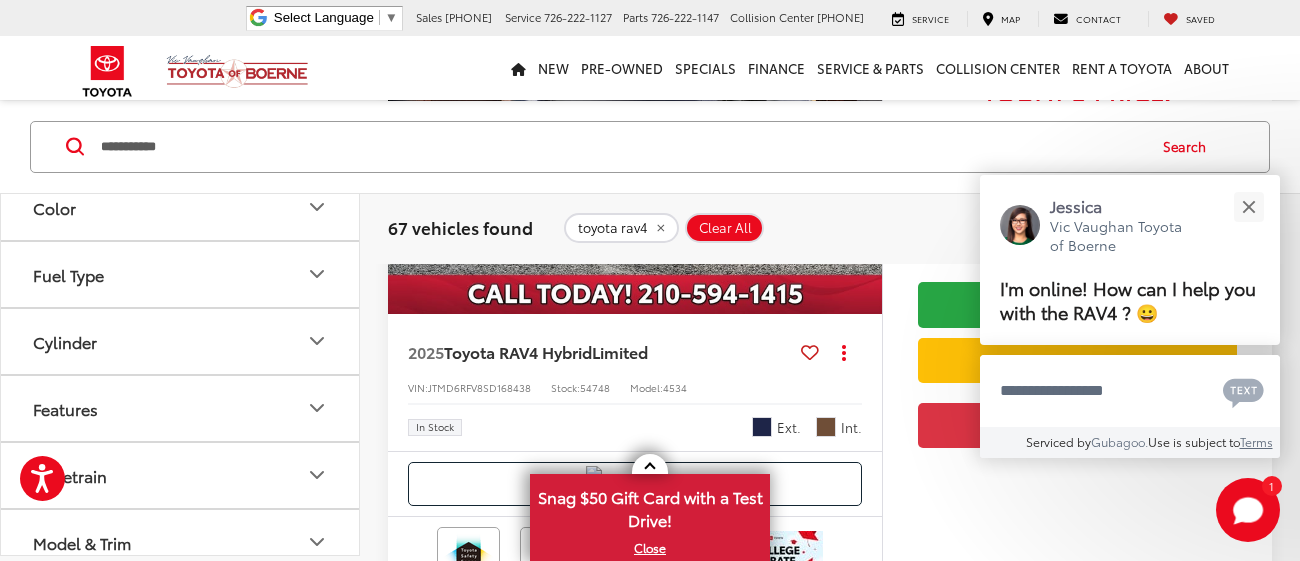 scroll, scrollTop: 652, scrollLeft: 0, axis: vertical 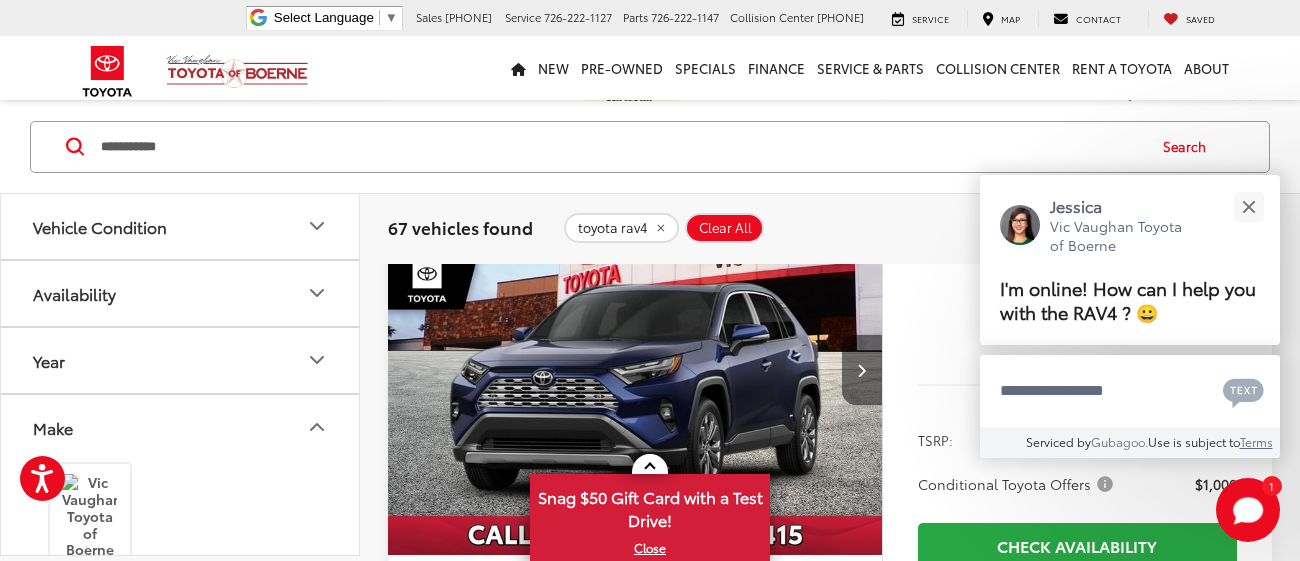 click at bounding box center [862, 370] 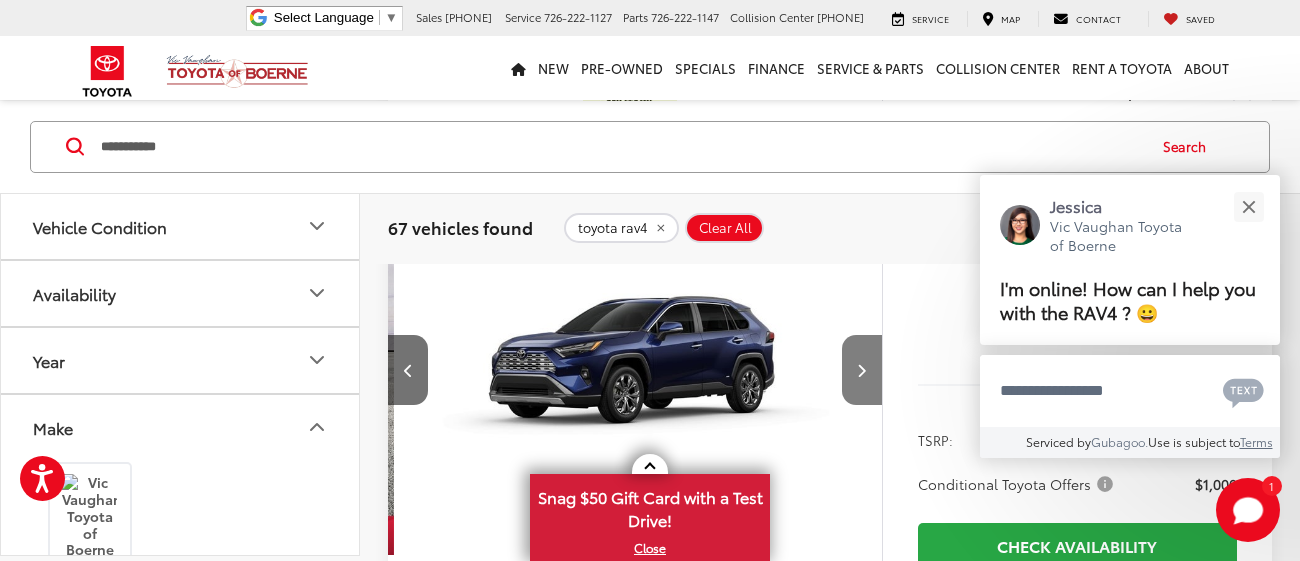scroll, scrollTop: 0, scrollLeft: 496, axis: horizontal 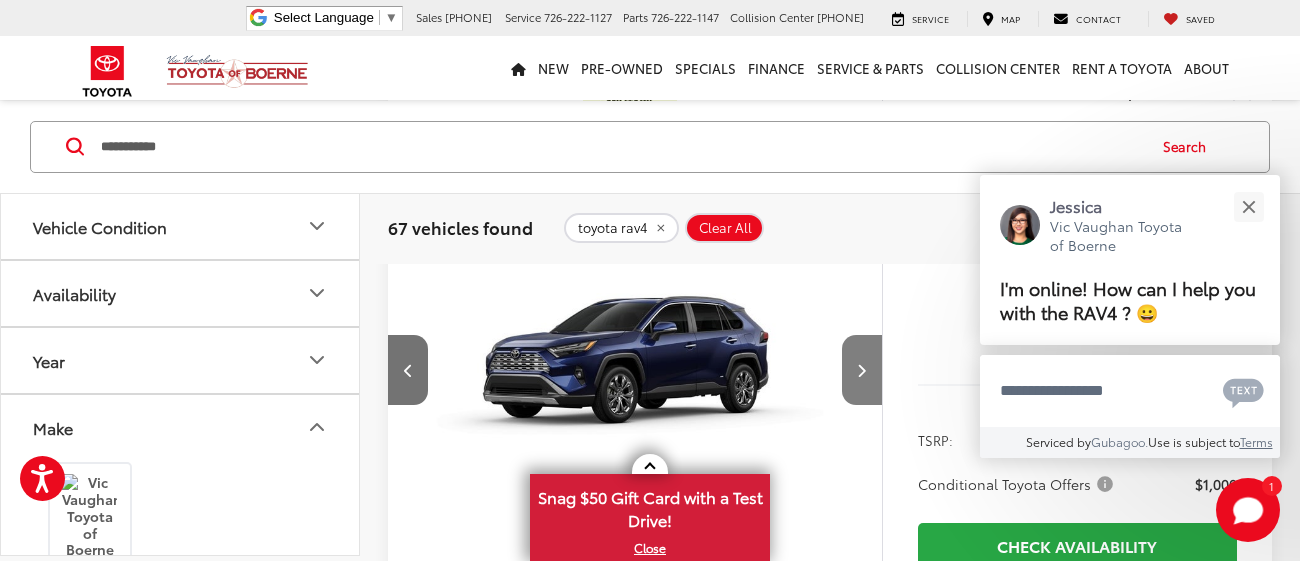 click at bounding box center (861, 370) 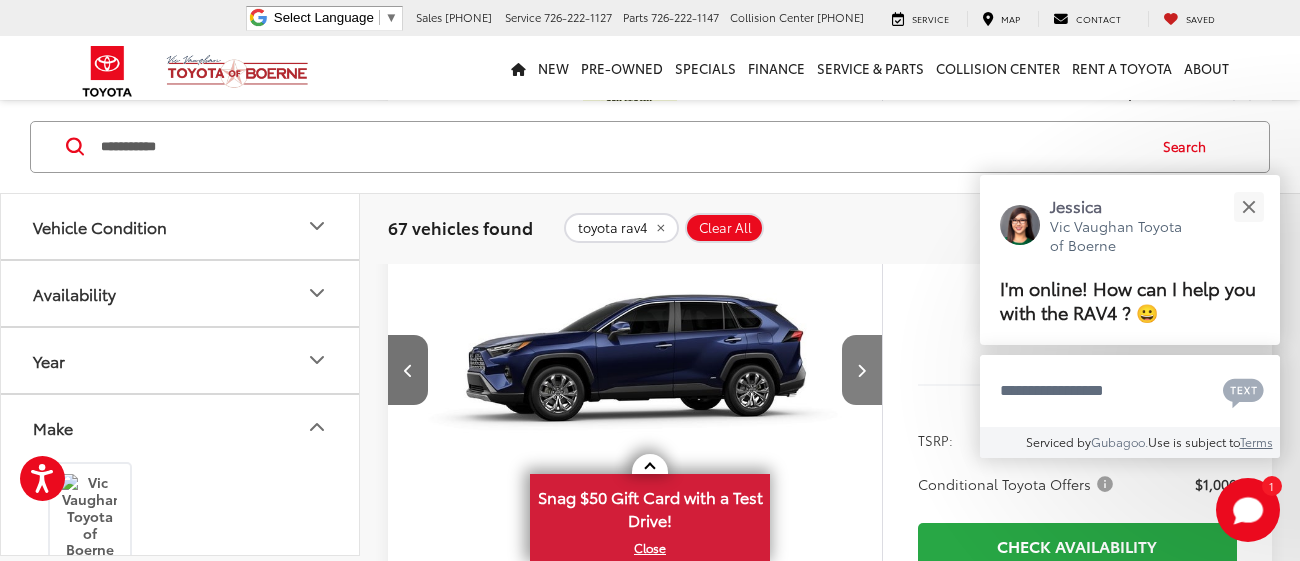 scroll, scrollTop: 0, scrollLeft: 993, axis: horizontal 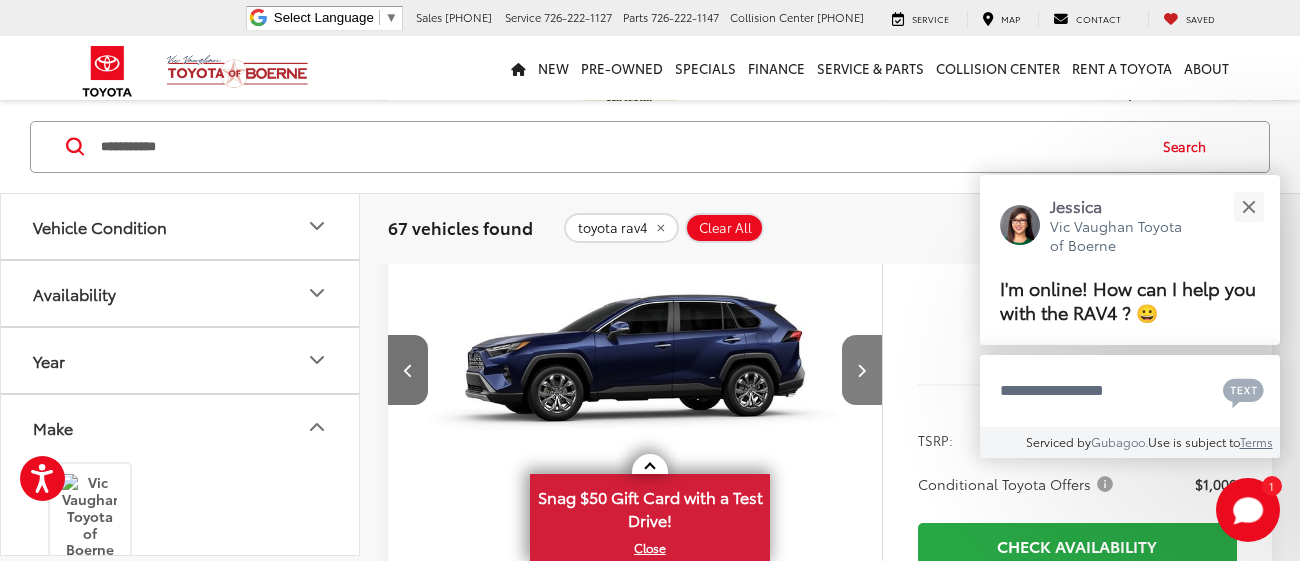 click at bounding box center (862, 370) 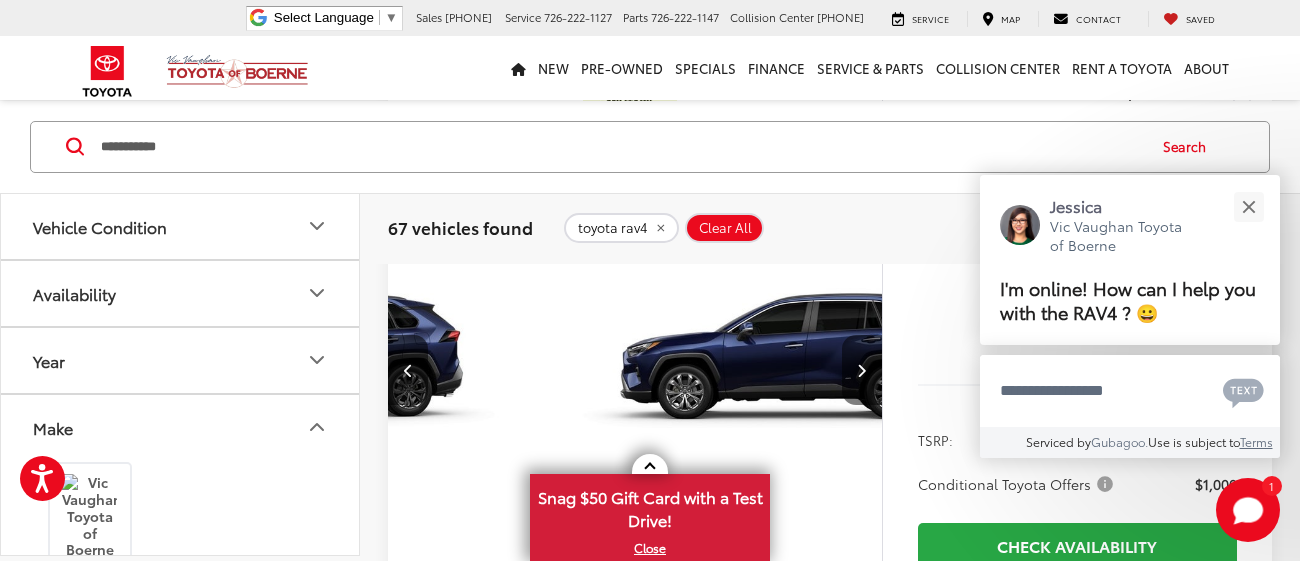 scroll, scrollTop: 0, scrollLeft: 1491, axis: horizontal 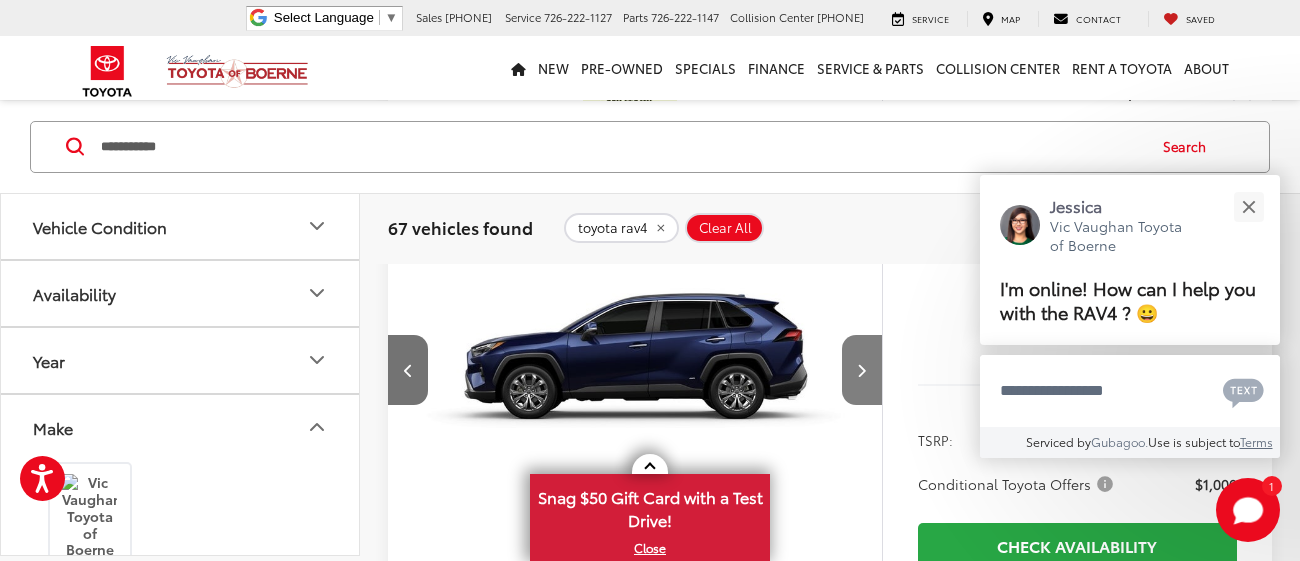 click at bounding box center (862, 370) 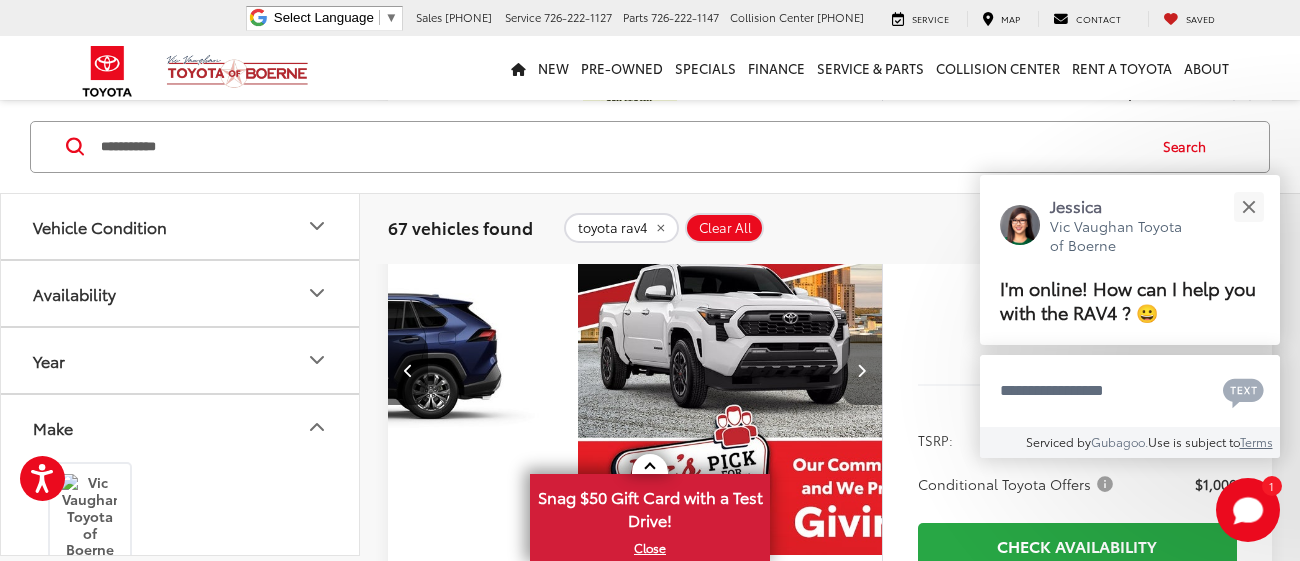 scroll, scrollTop: 0, scrollLeft: 1988, axis: horizontal 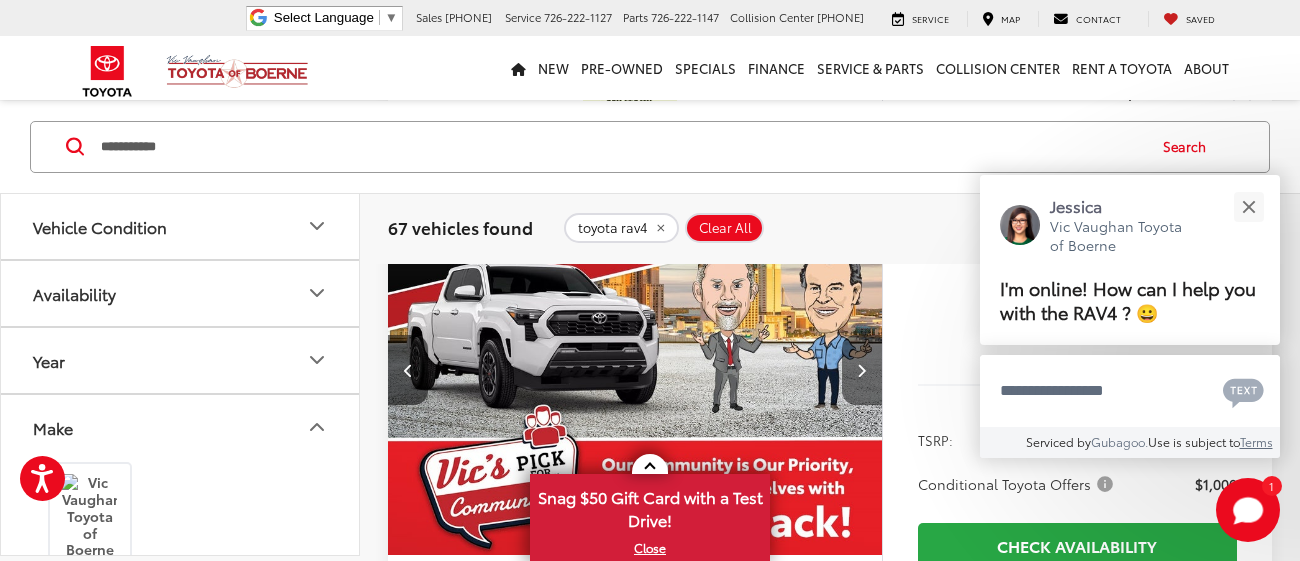 click at bounding box center (862, 370) 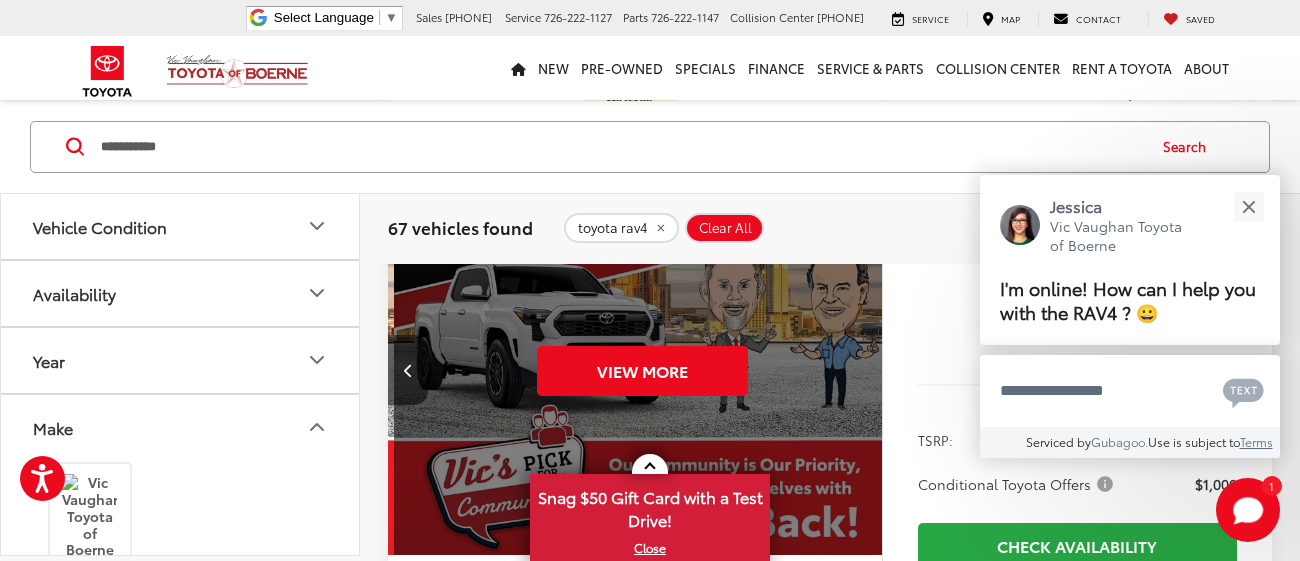 scroll, scrollTop: 0, scrollLeft: 2484, axis: horizontal 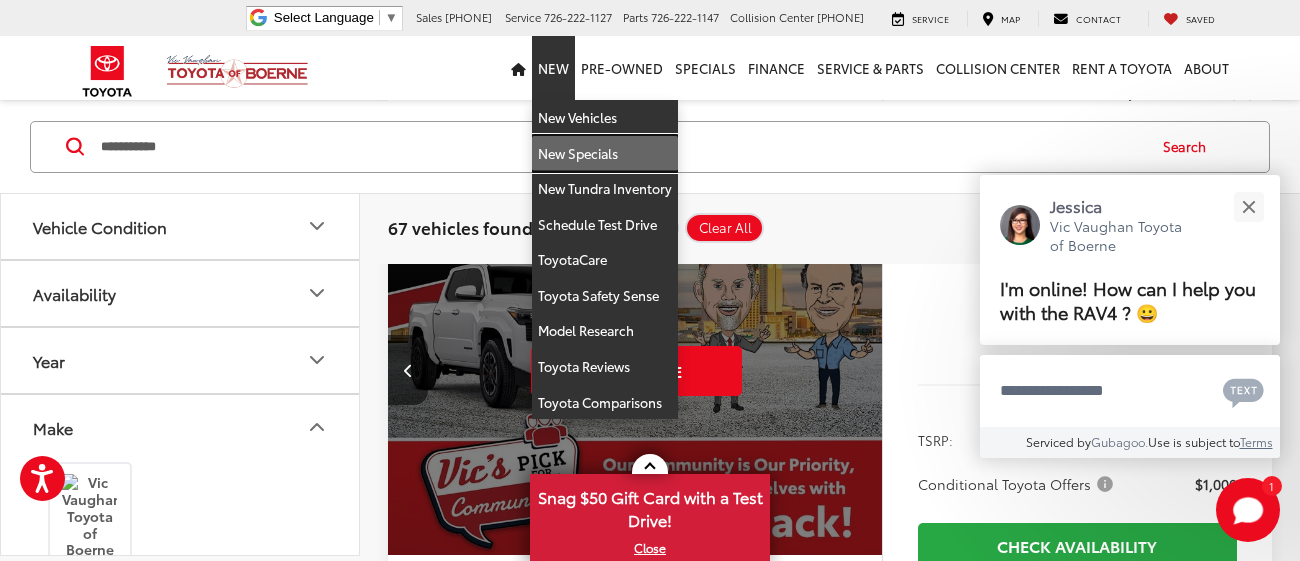 click on "New Specials" at bounding box center [605, 154] 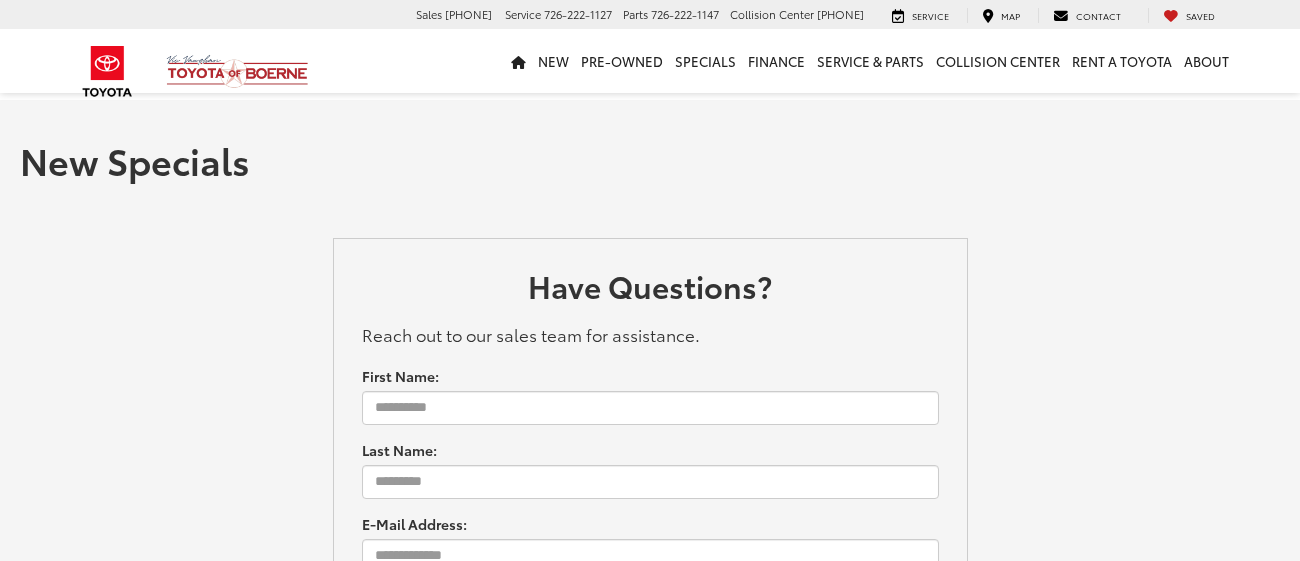 scroll, scrollTop: 0, scrollLeft: 0, axis: both 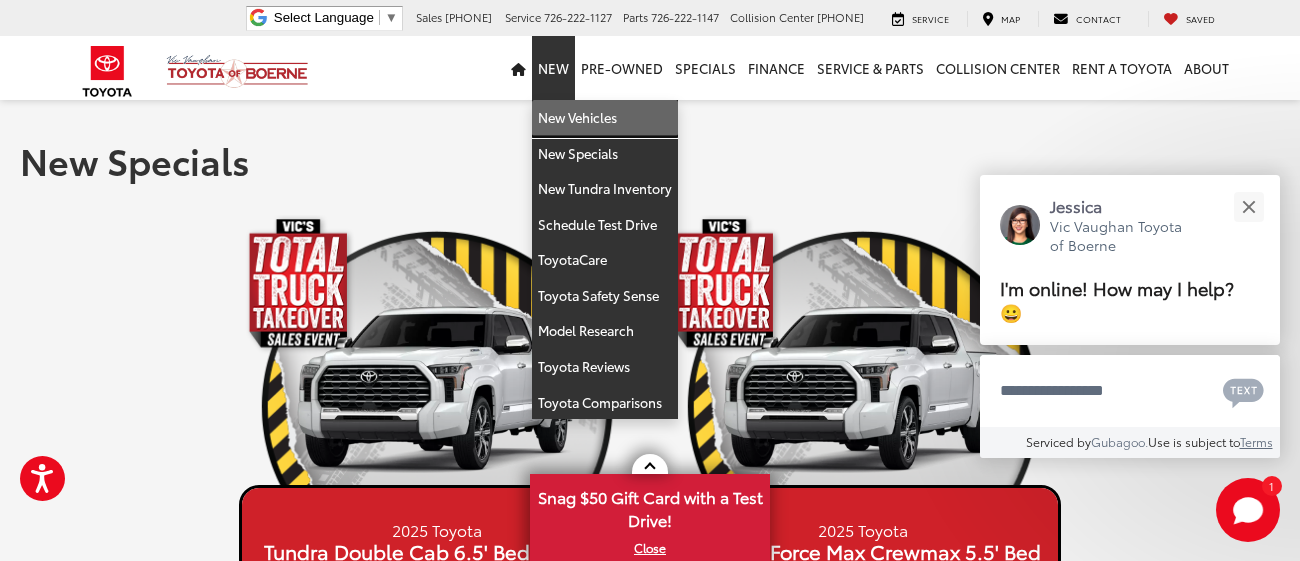 click on "New Vehicles" at bounding box center [605, 118] 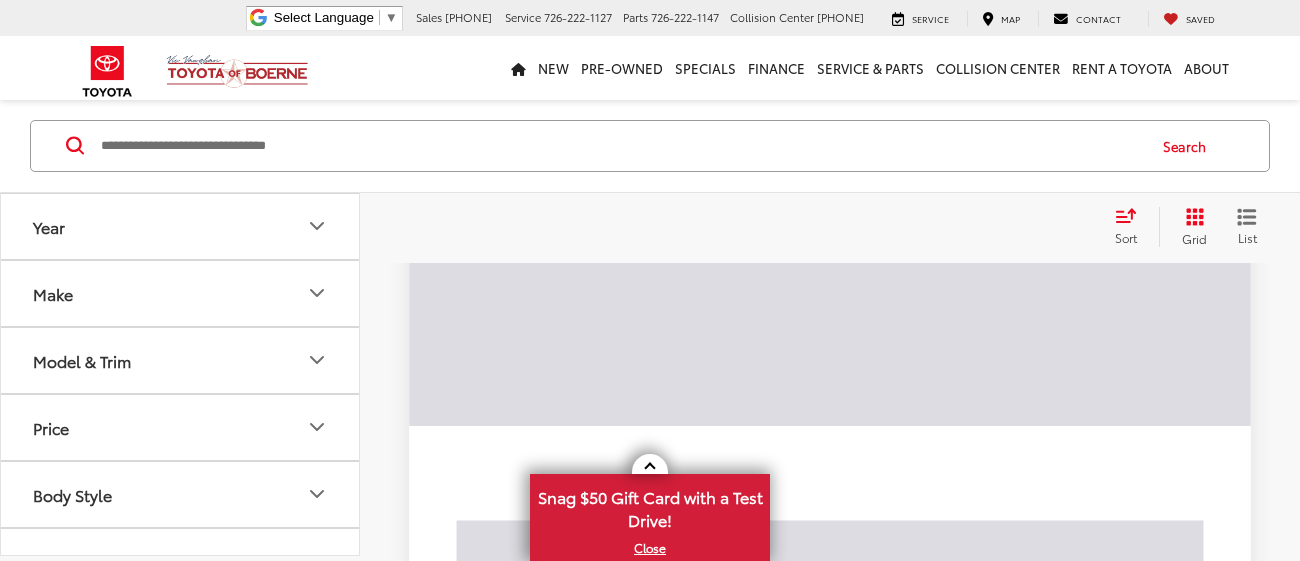 scroll, scrollTop: 0, scrollLeft: 0, axis: both 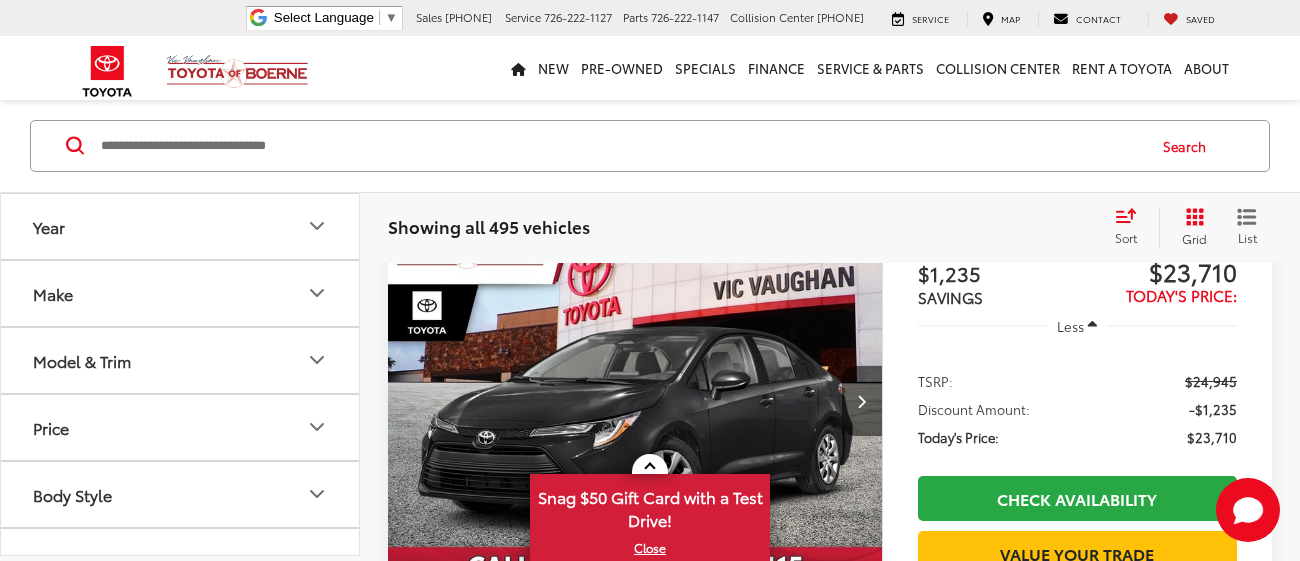 click on "Make" at bounding box center [181, 293] 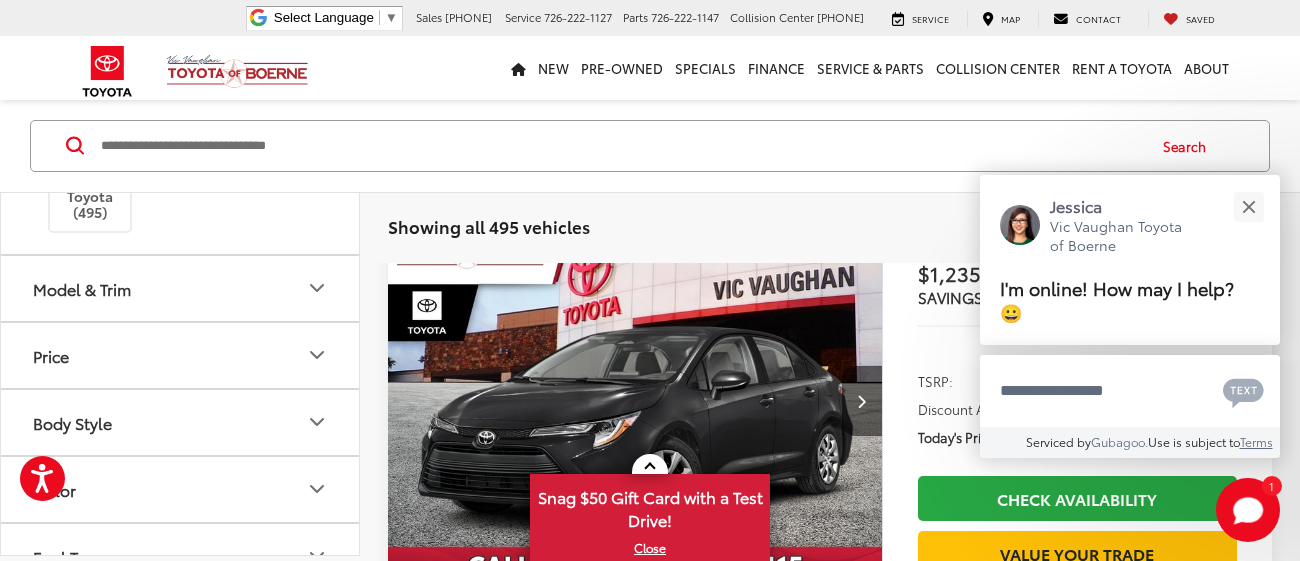 scroll, scrollTop: 156, scrollLeft: 0, axis: vertical 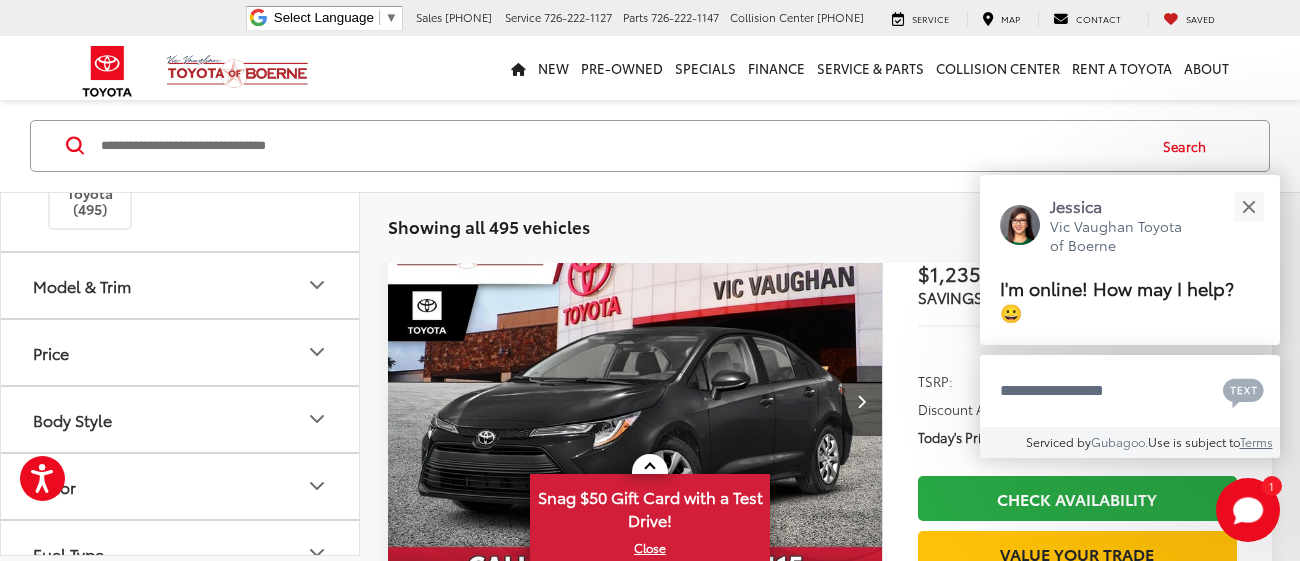 click on "Model & Trim" at bounding box center (181, 285) 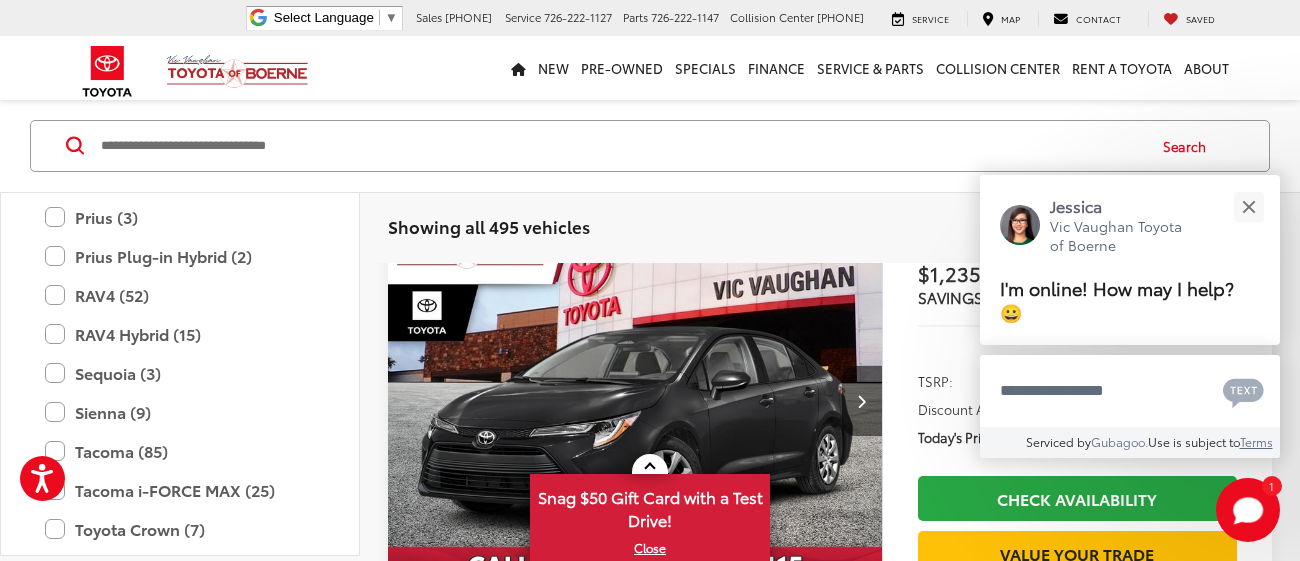 scroll, scrollTop: 900, scrollLeft: 0, axis: vertical 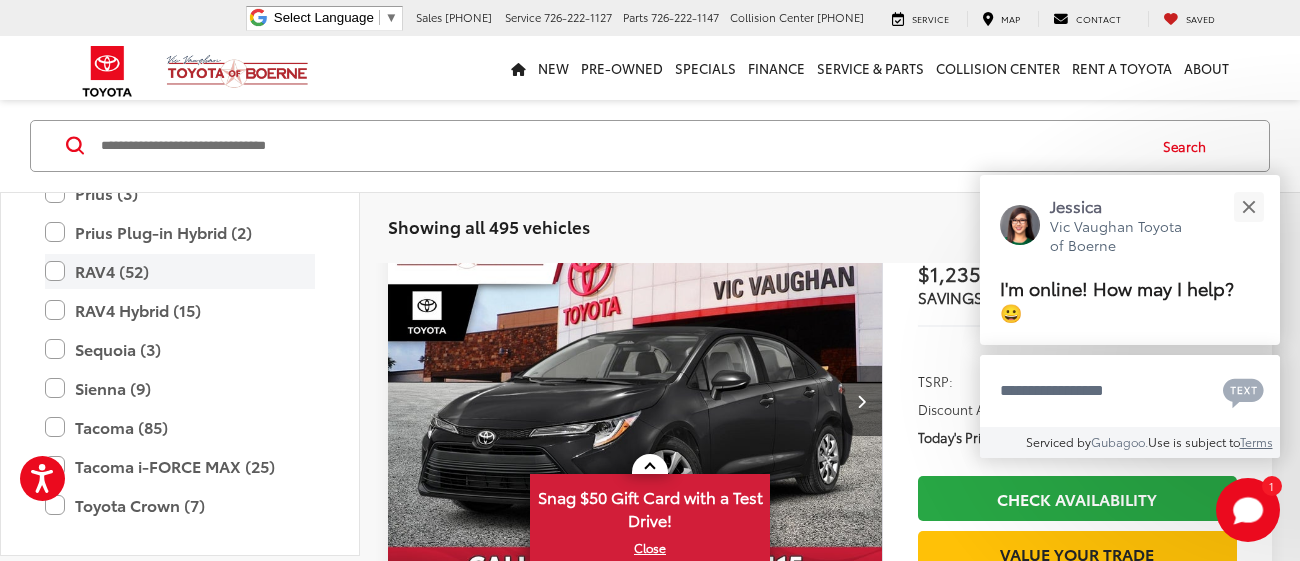 click on "RAV4 (52)" at bounding box center (180, 271) 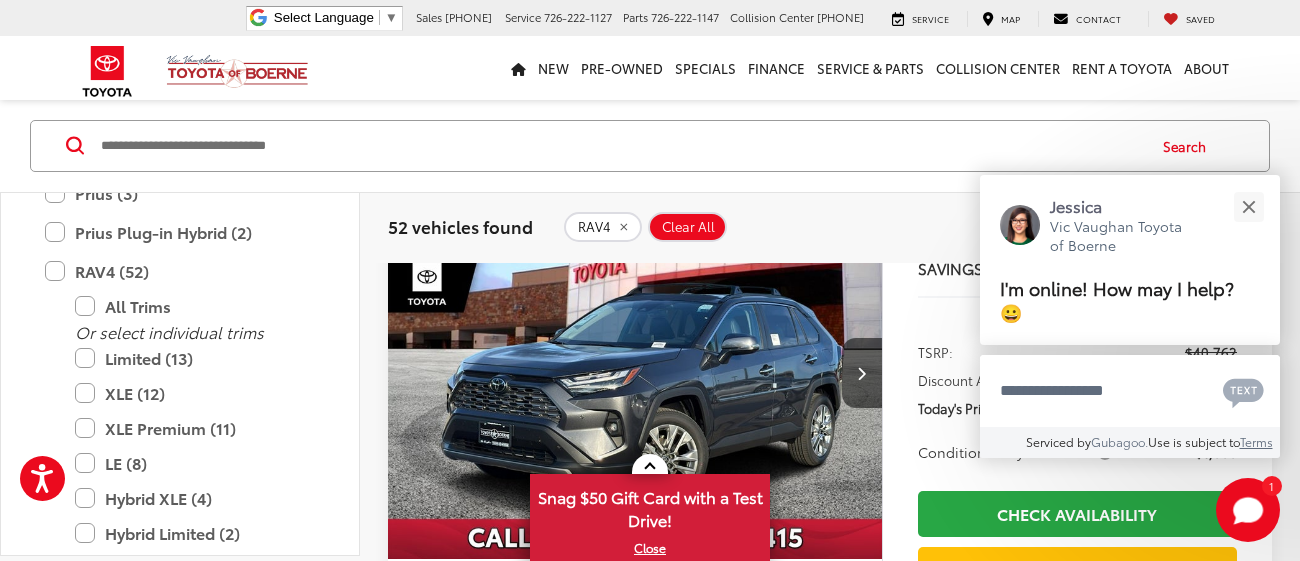 scroll, scrollTop: 7505, scrollLeft: 0, axis: vertical 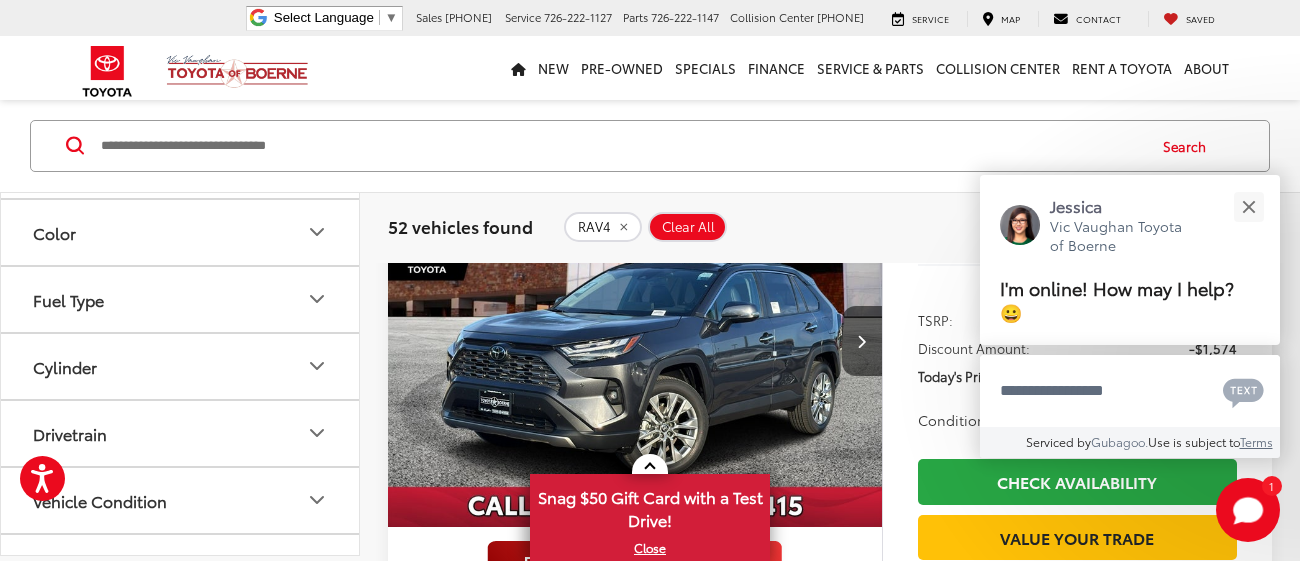 click on "Color" at bounding box center [181, 232] 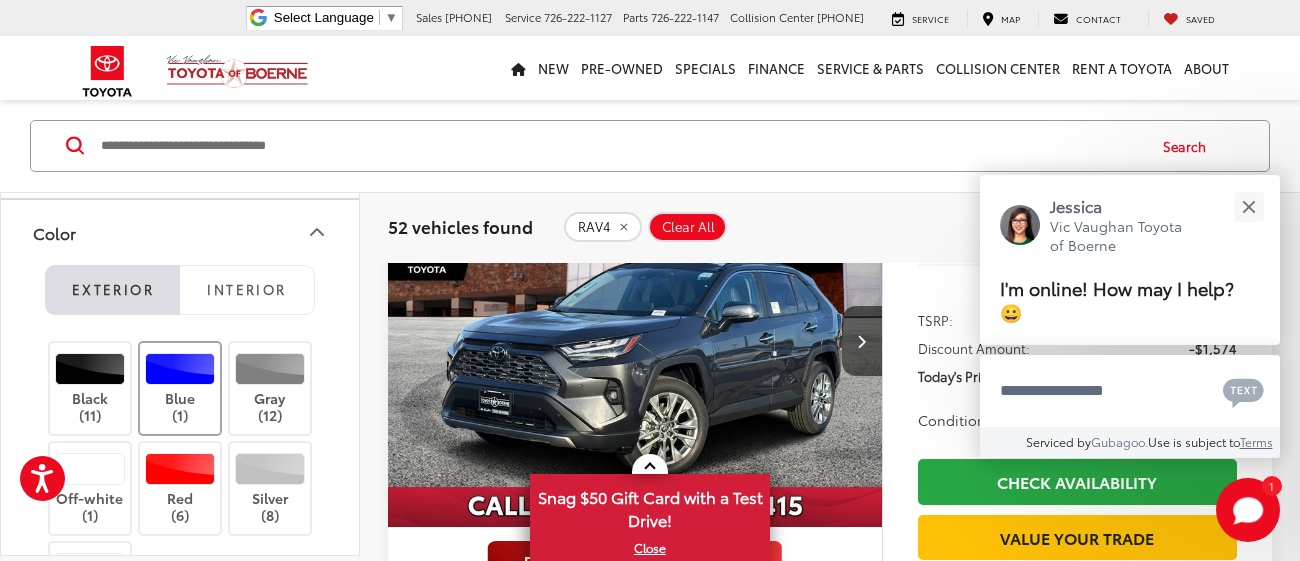 click at bounding box center [180, 369] 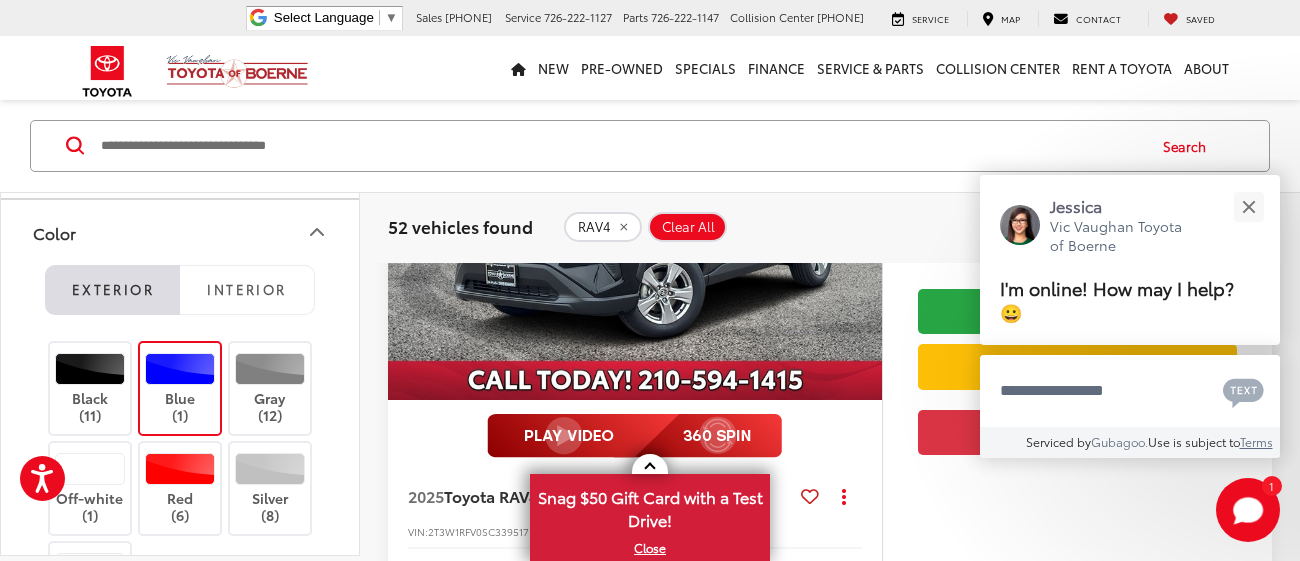 scroll, scrollTop: 3833, scrollLeft: 0, axis: vertical 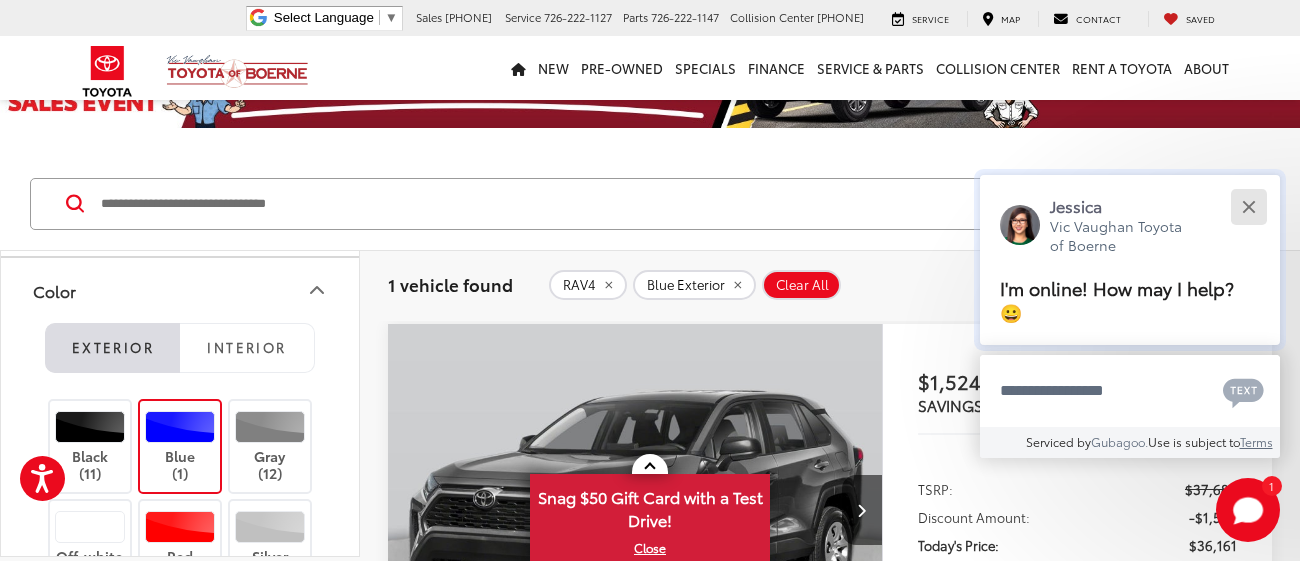 click at bounding box center (1248, 206) 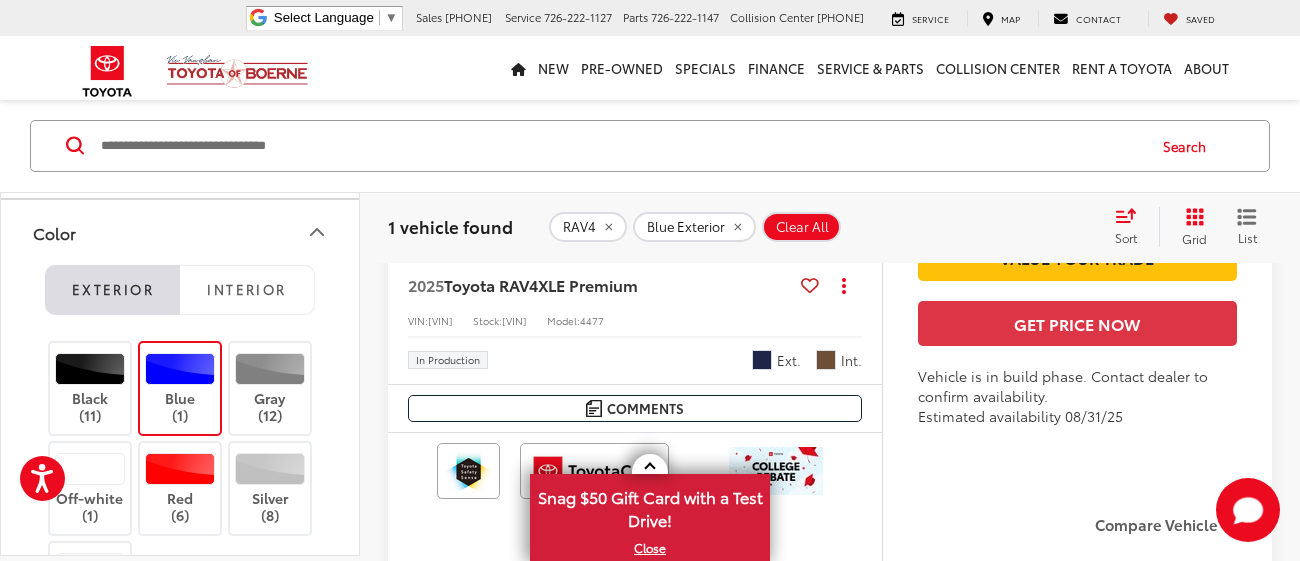 scroll, scrollTop: 634, scrollLeft: 0, axis: vertical 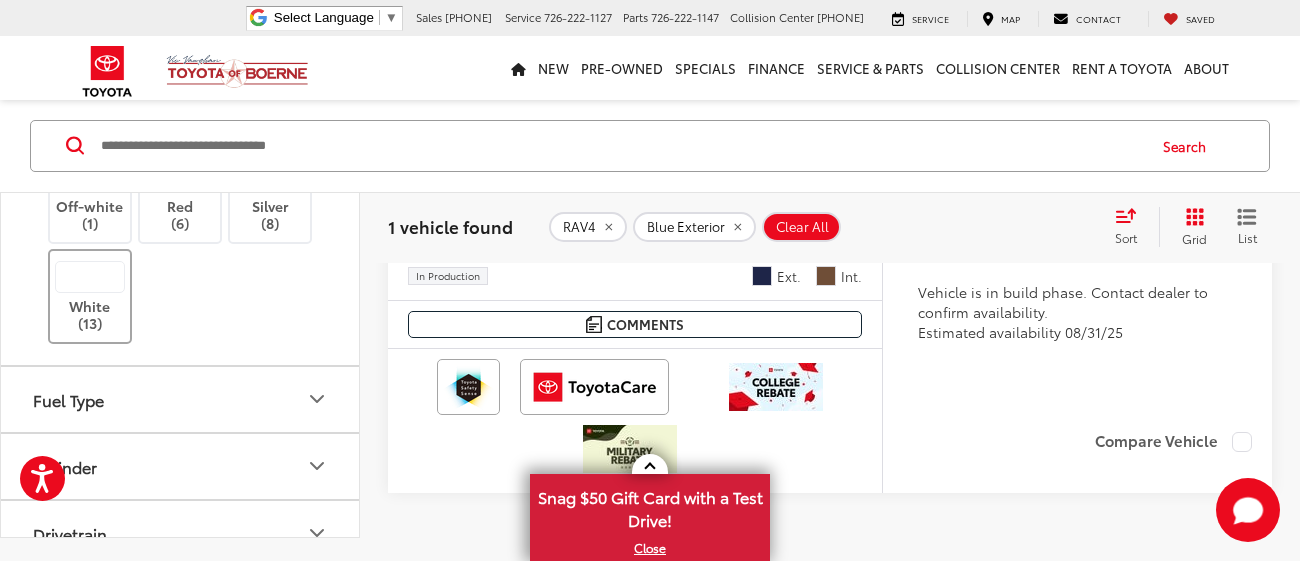 click on "White   (13)" at bounding box center [90, 296] 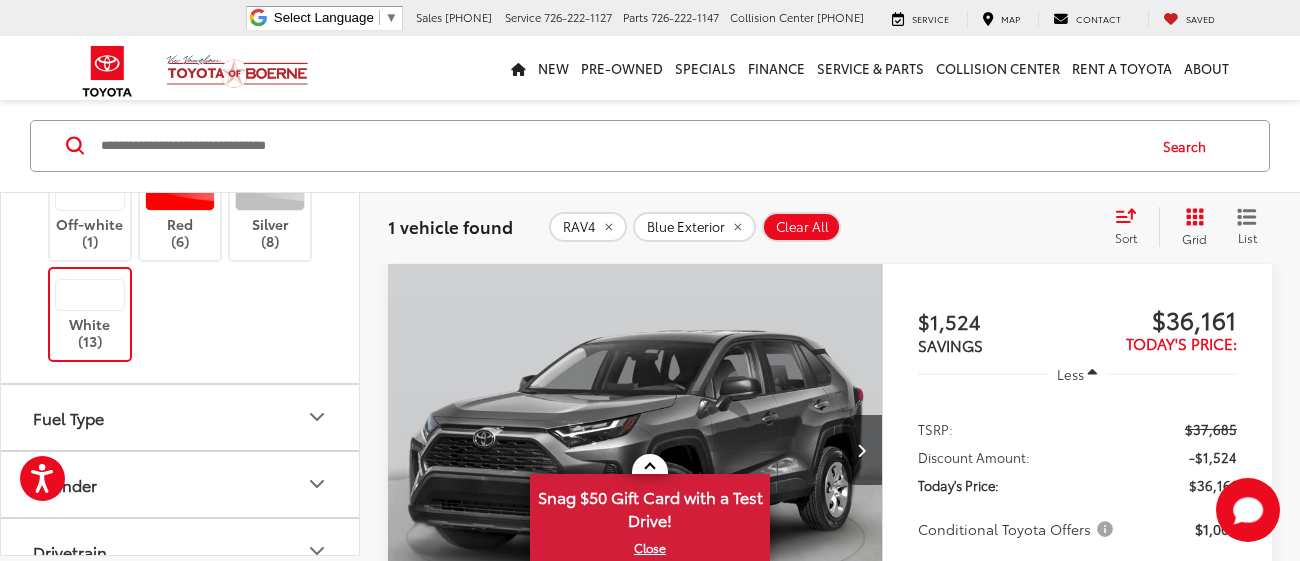 scroll, scrollTop: 159, scrollLeft: 0, axis: vertical 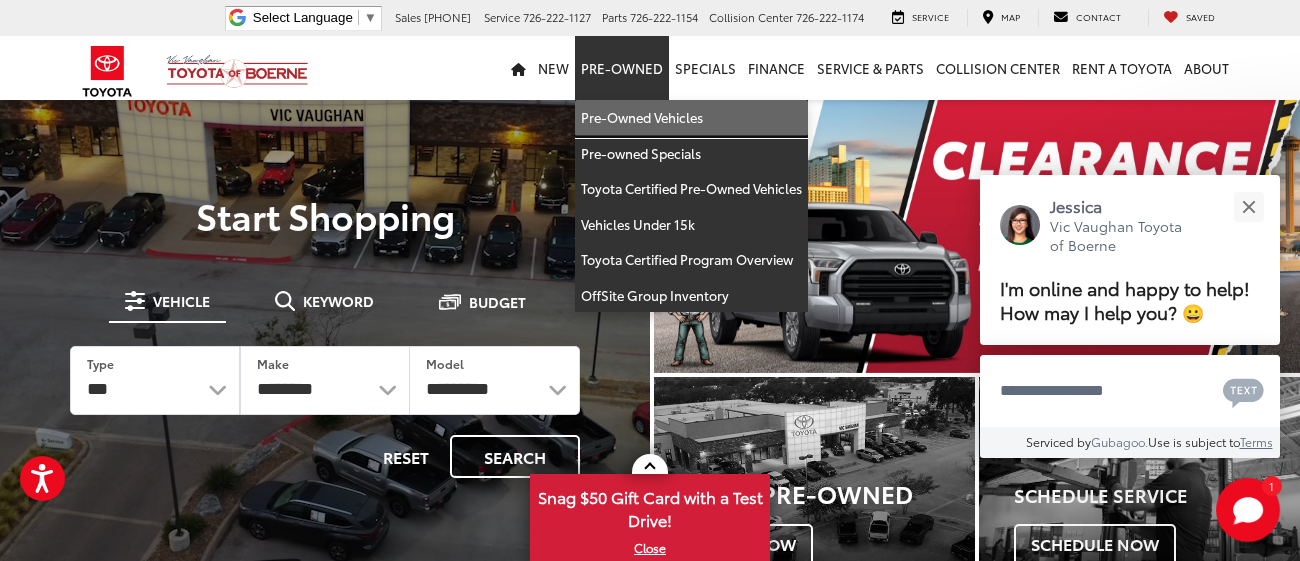 click on "Pre-Owned Vehicles" at bounding box center [691, 118] 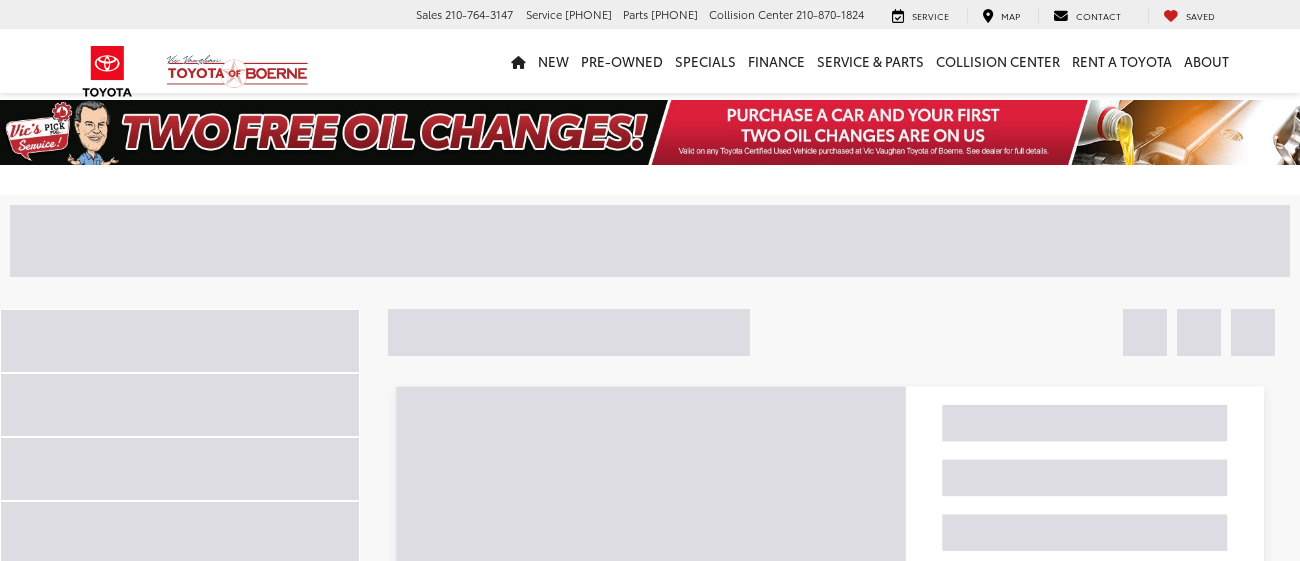 scroll, scrollTop: 0, scrollLeft: 0, axis: both 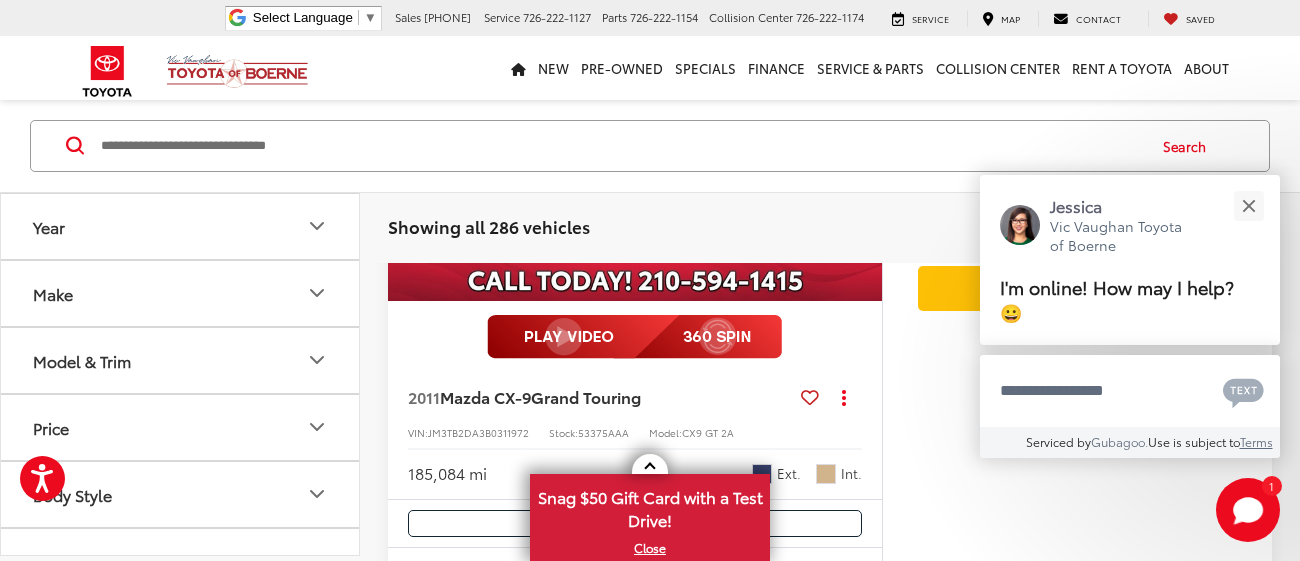 click on "Make" at bounding box center [181, 293] 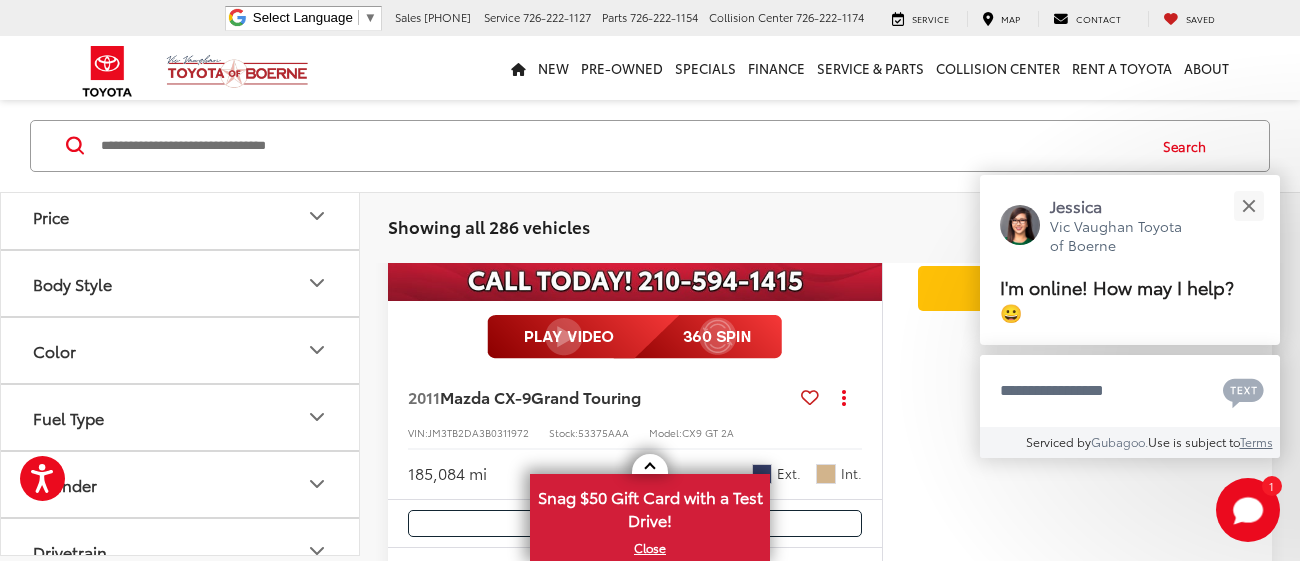scroll, scrollTop: 800, scrollLeft: 0, axis: vertical 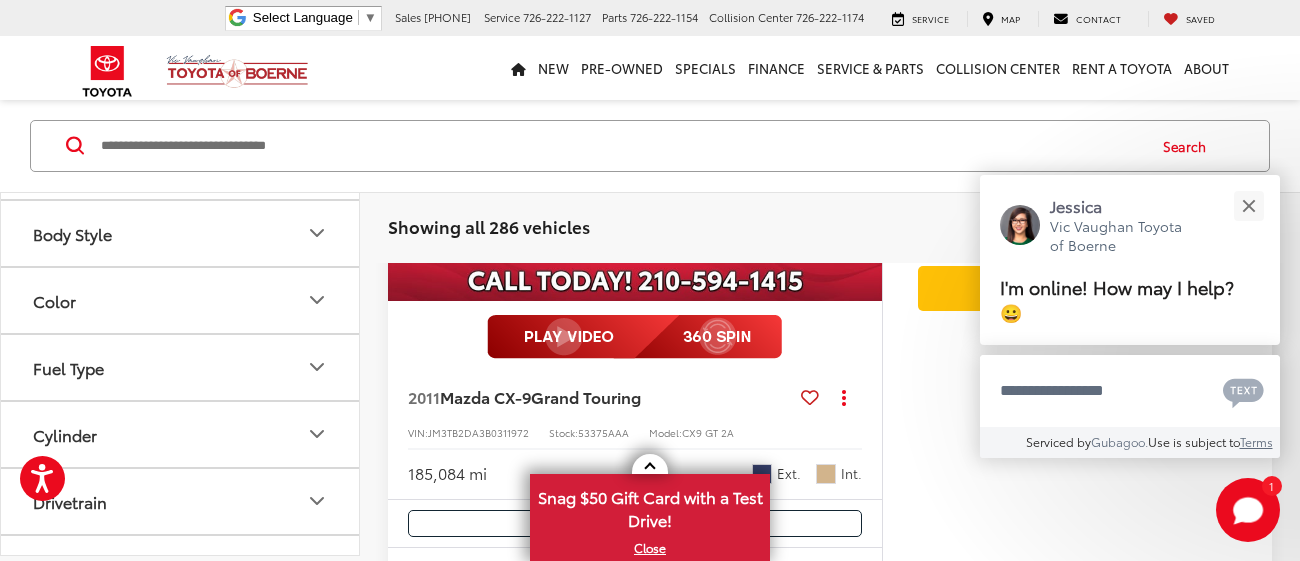 click at bounding box center [90, -2] 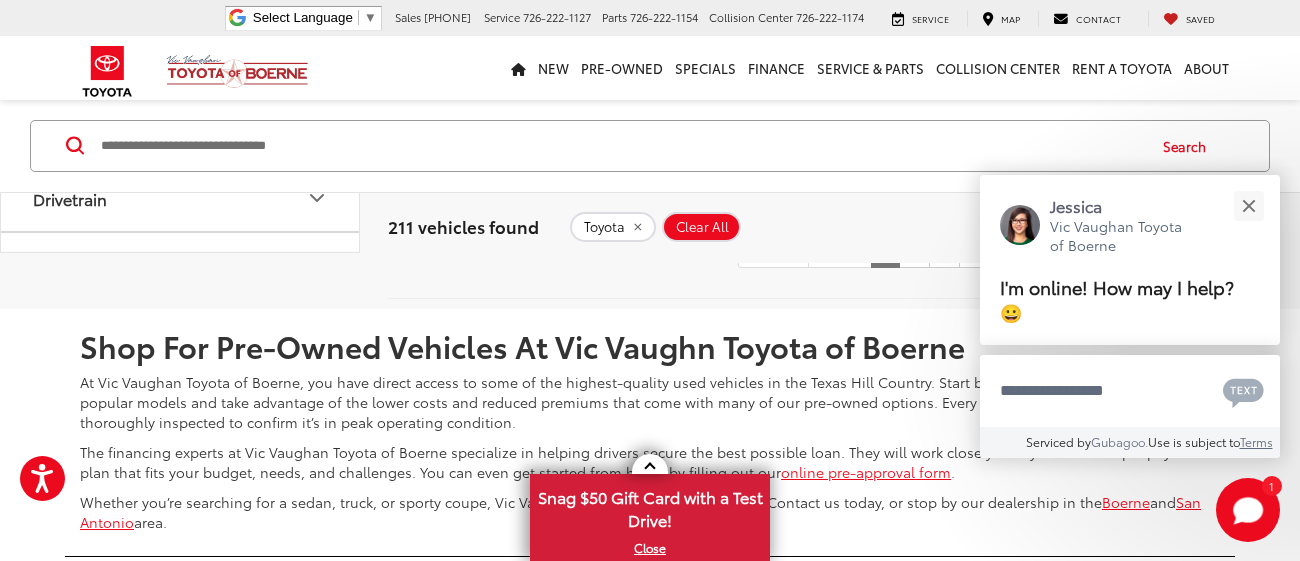 scroll, scrollTop: 8797, scrollLeft: 0, axis: vertical 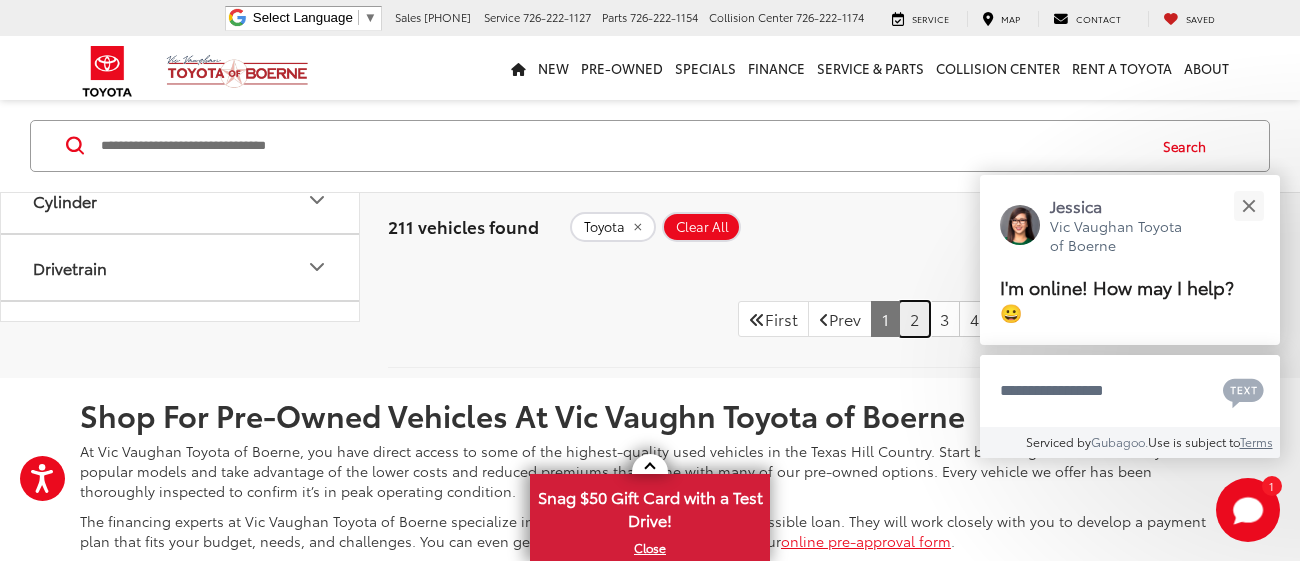 click on "2" at bounding box center (914, 319) 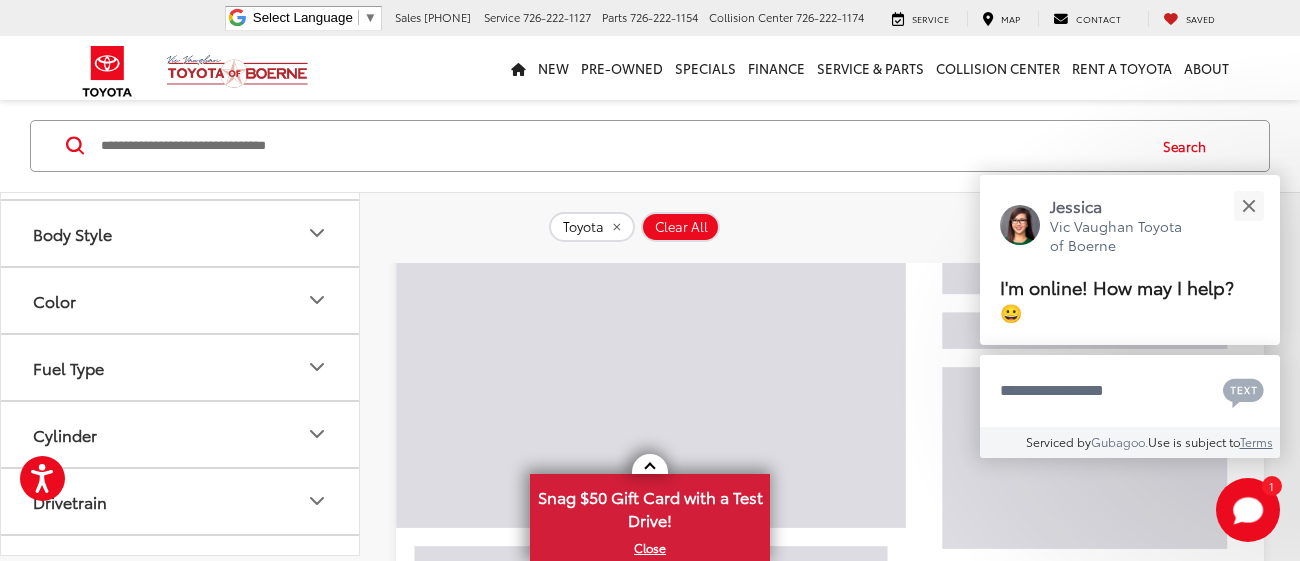 scroll, scrollTop: 95, scrollLeft: 0, axis: vertical 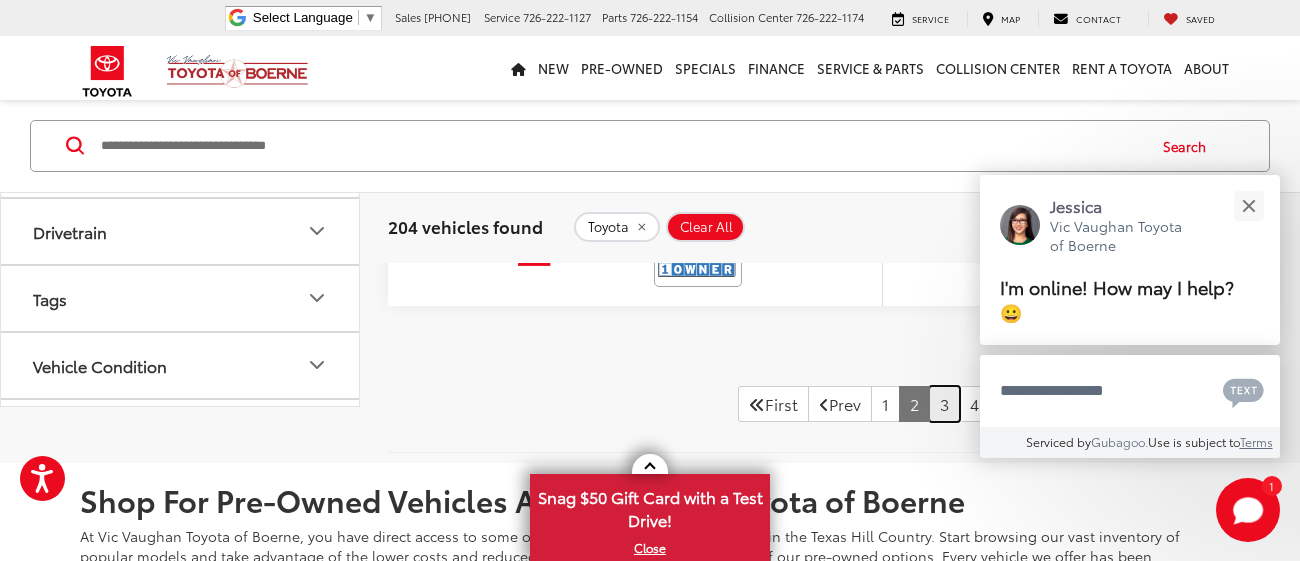 click on "3" at bounding box center [944, 404] 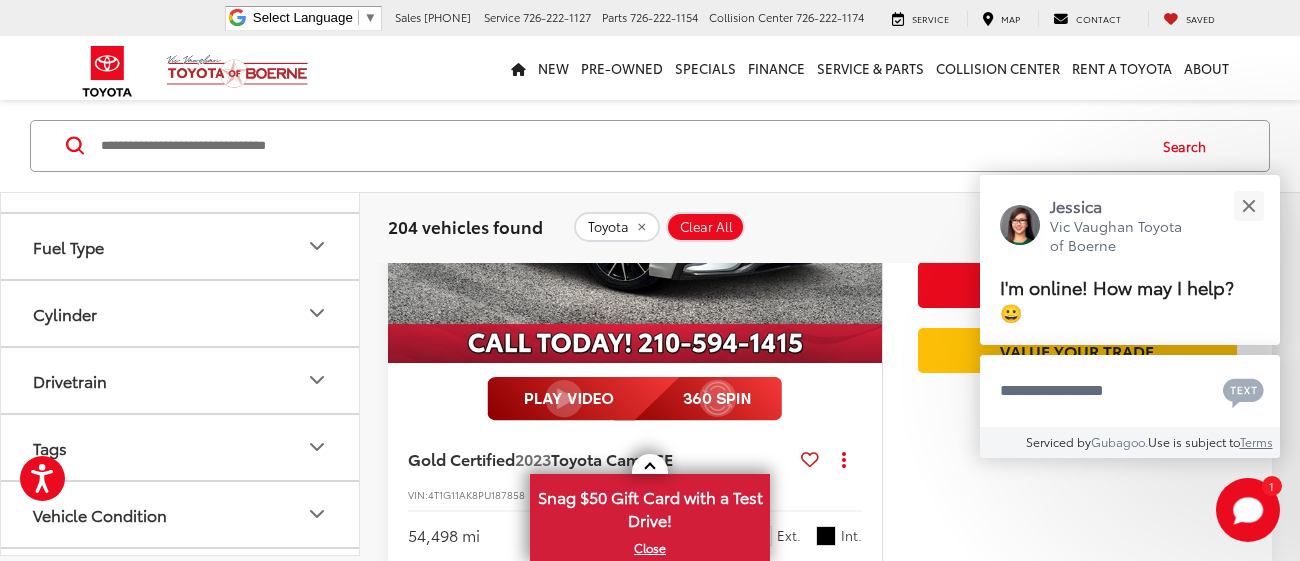 scroll, scrollTop: 370, scrollLeft: 0, axis: vertical 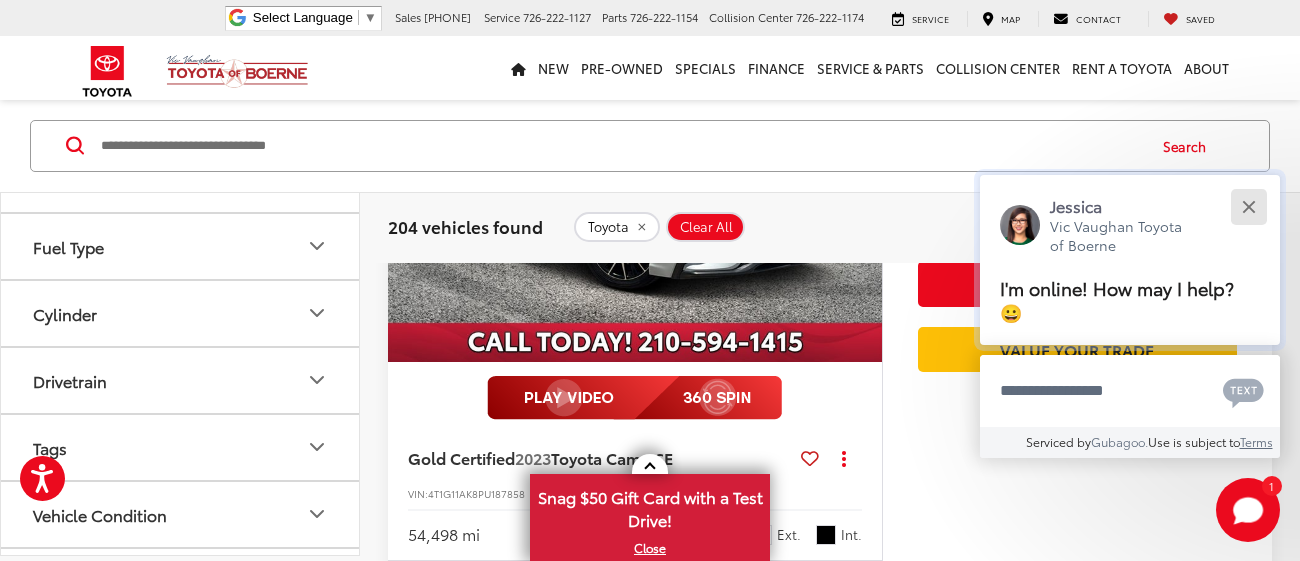 click at bounding box center [1248, 206] 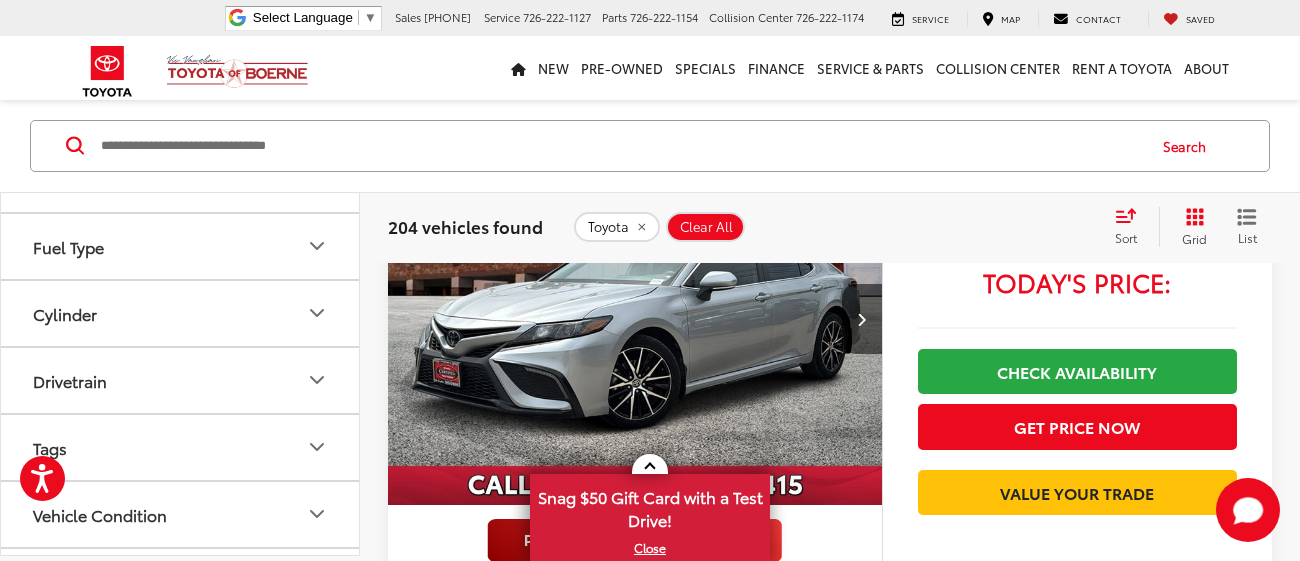 scroll, scrollTop: 1741, scrollLeft: 0, axis: vertical 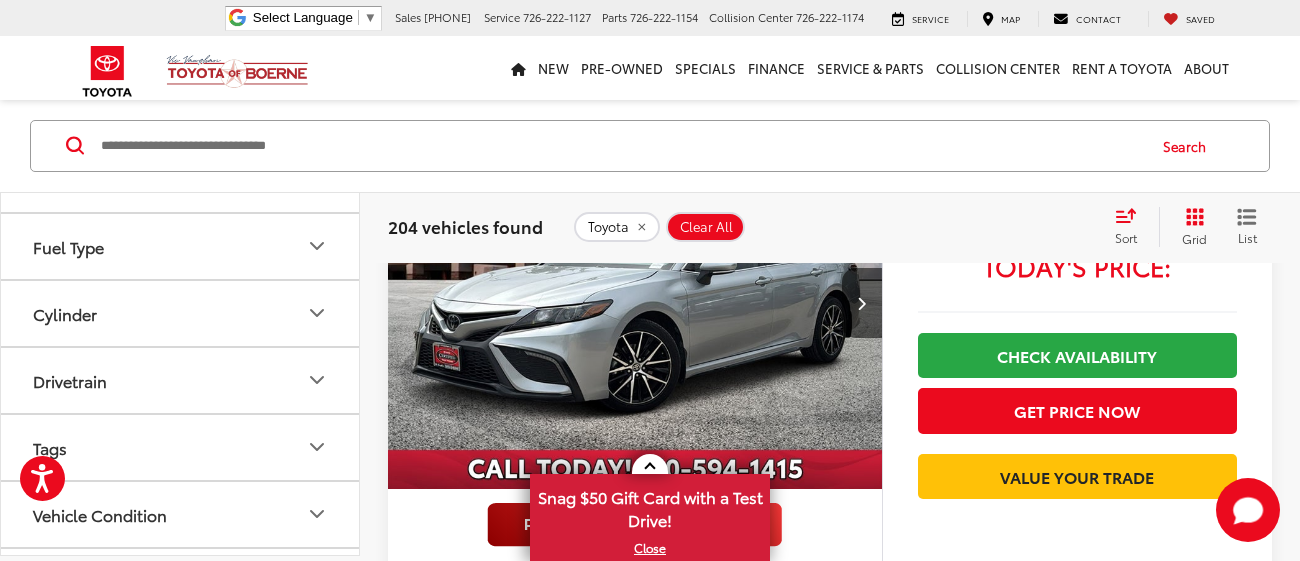 click on "Model & Trim" at bounding box center (82, -23) 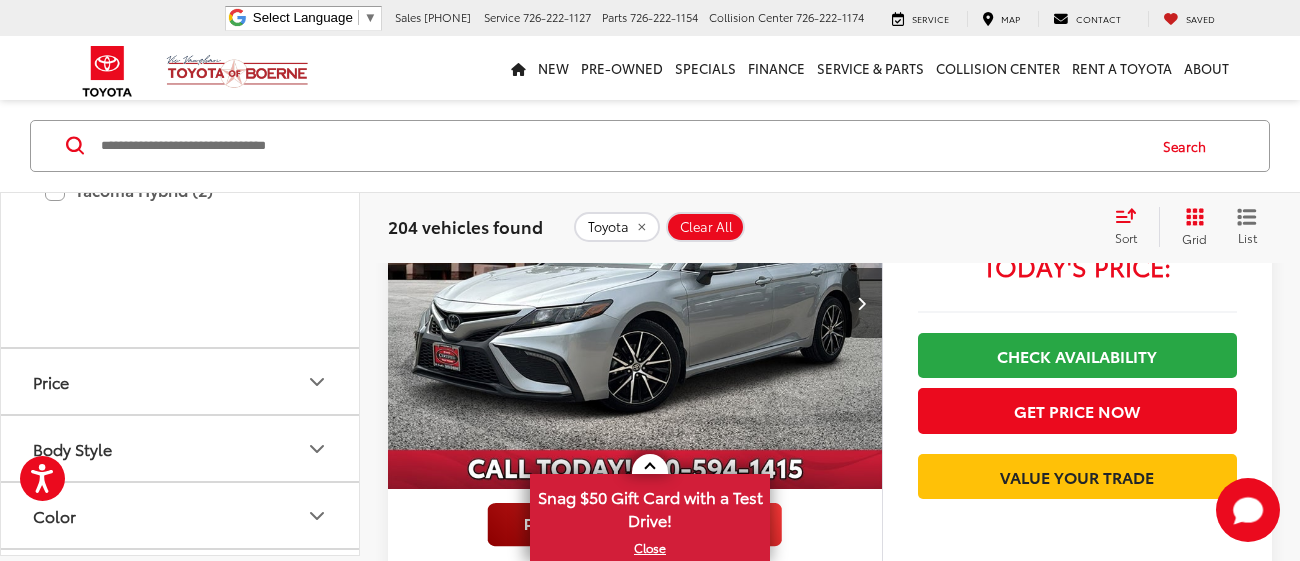 scroll, scrollTop: 1478, scrollLeft: 0, axis: vertical 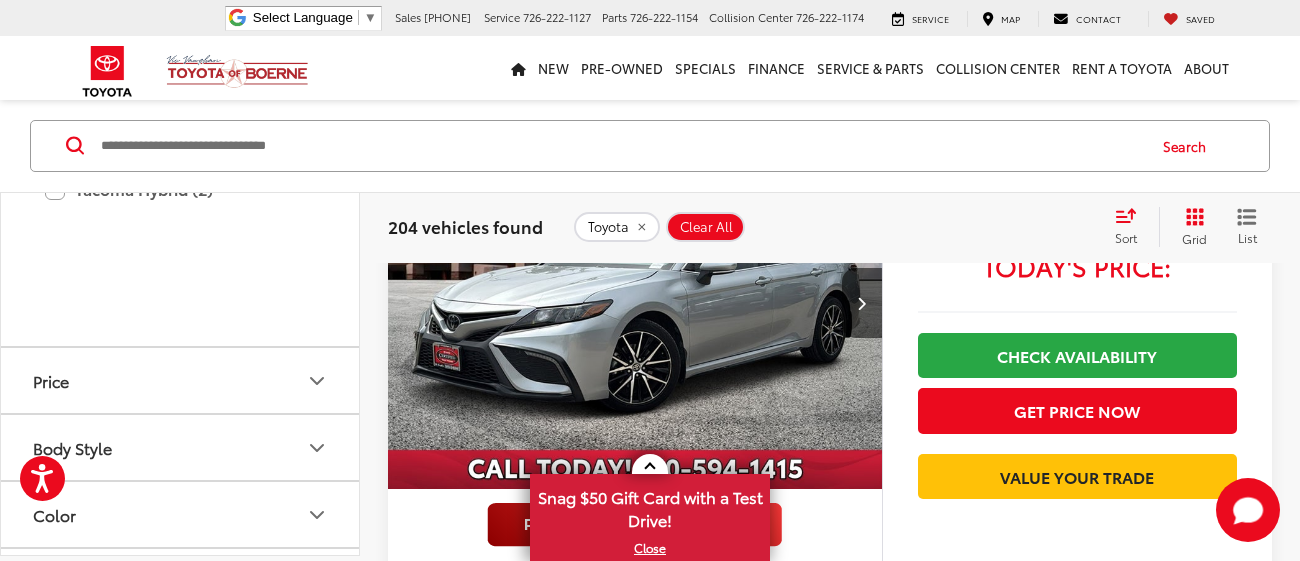 click on "RAV4 (29)" at bounding box center (180, -6) 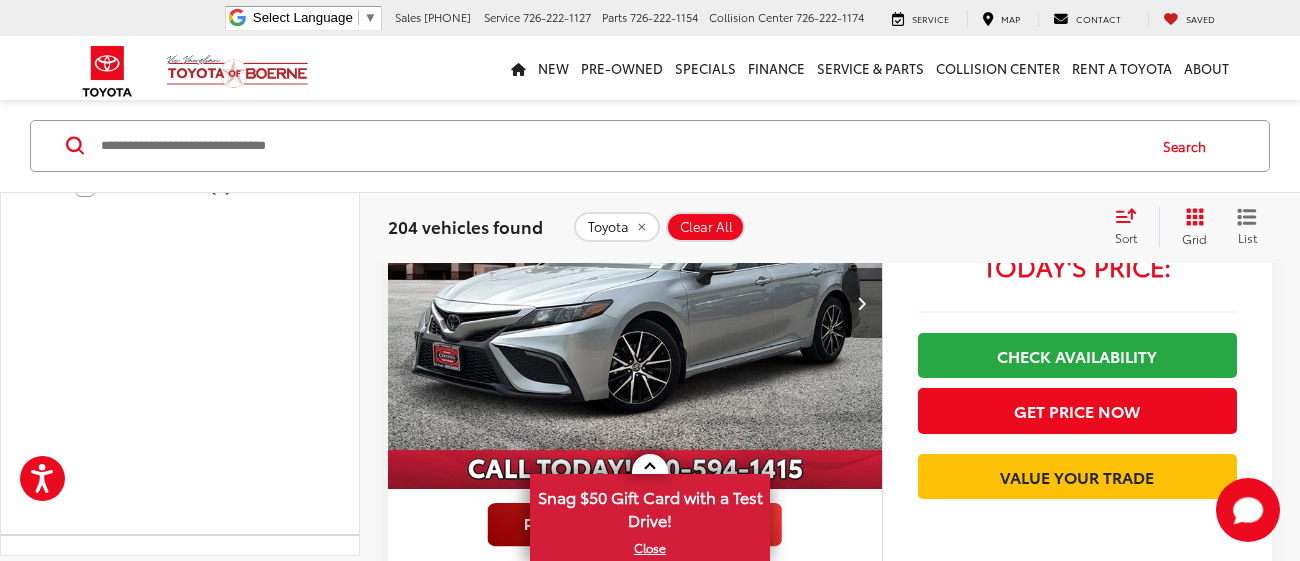 scroll, scrollTop: 1406, scrollLeft: 0, axis: vertical 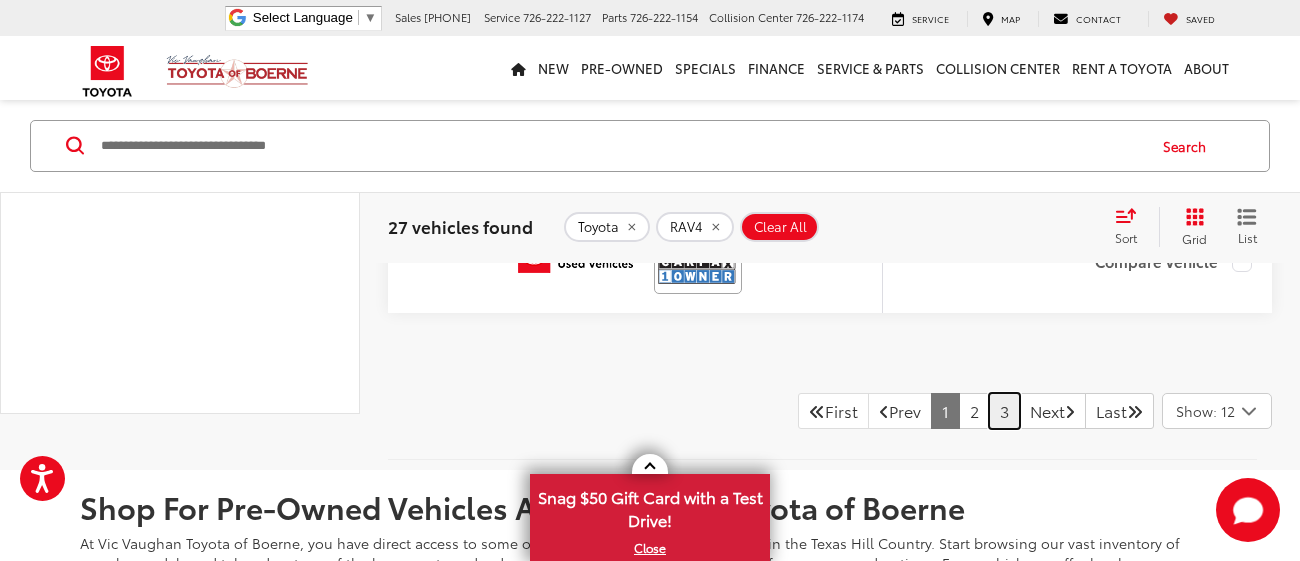 click on "3" at bounding box center [1004, 411] 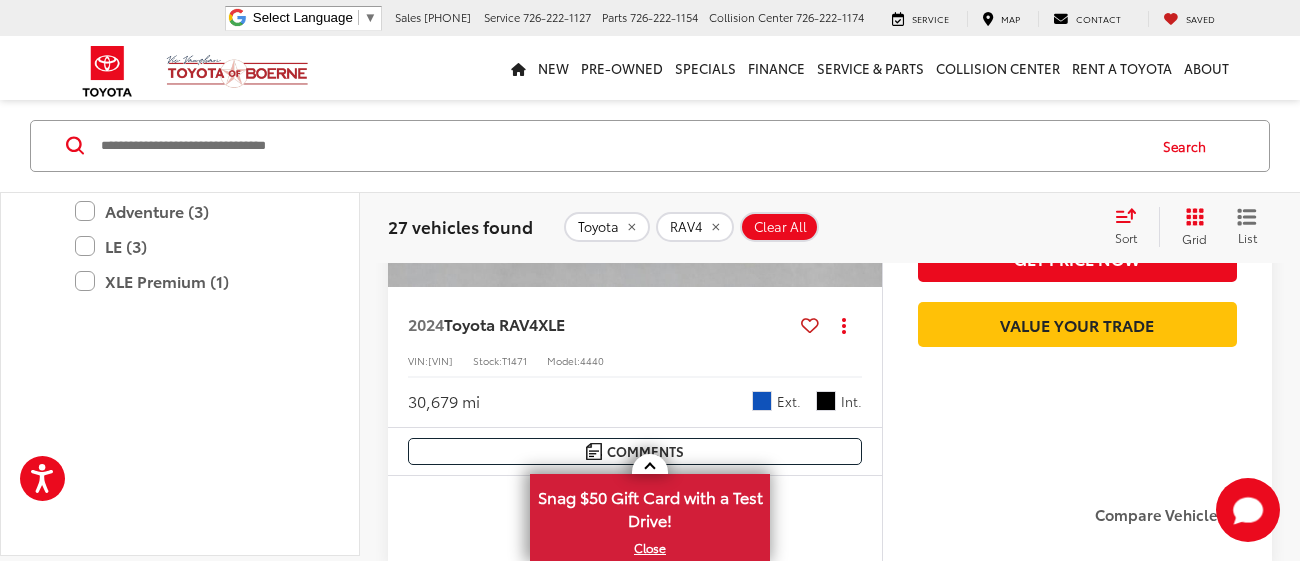 scroll, scrollTop: 1153, scrollLeft: 0, axis: vertical 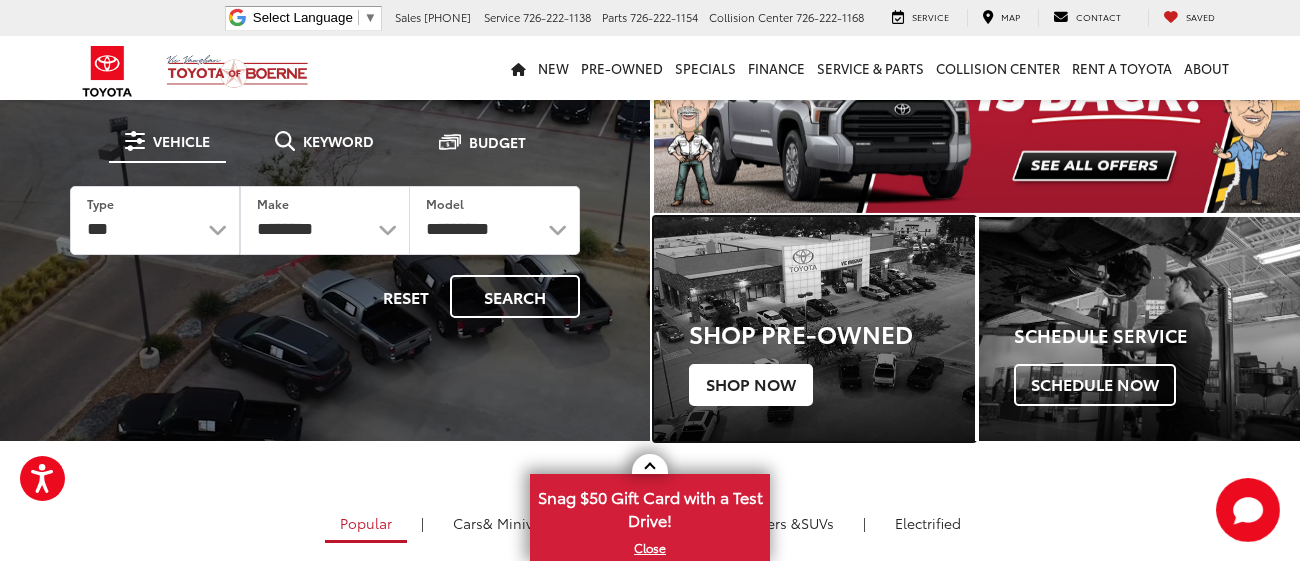 click on "Shop Now" at bounding box center (751, 385) 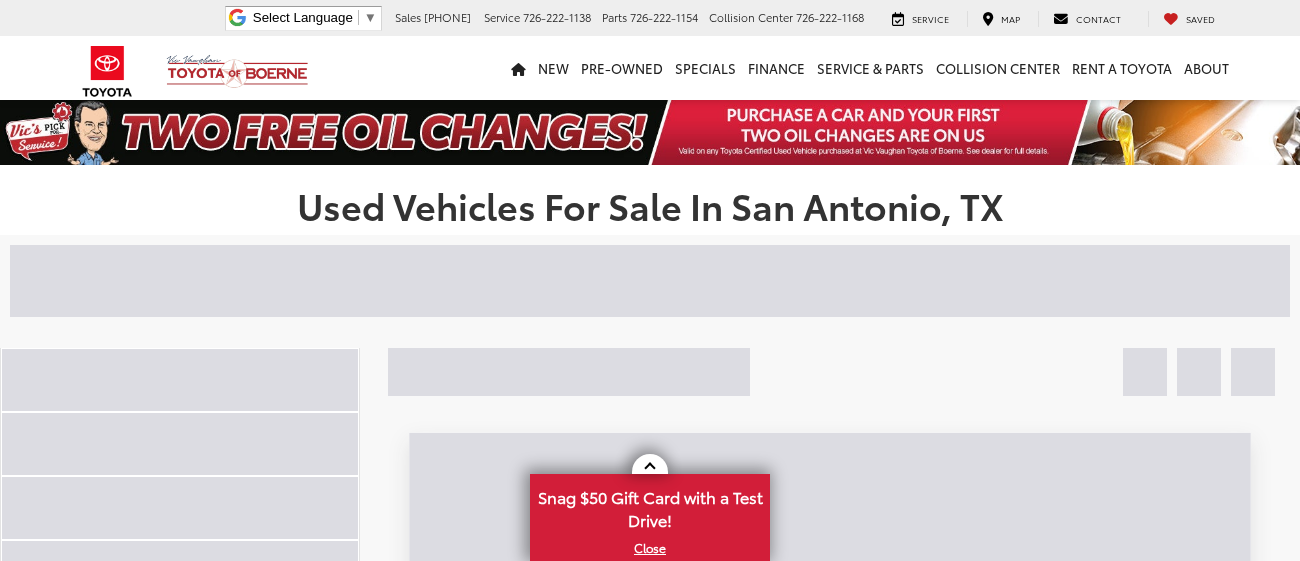scroll, scrollTop: 0, scrollLeft: 0, axis: both 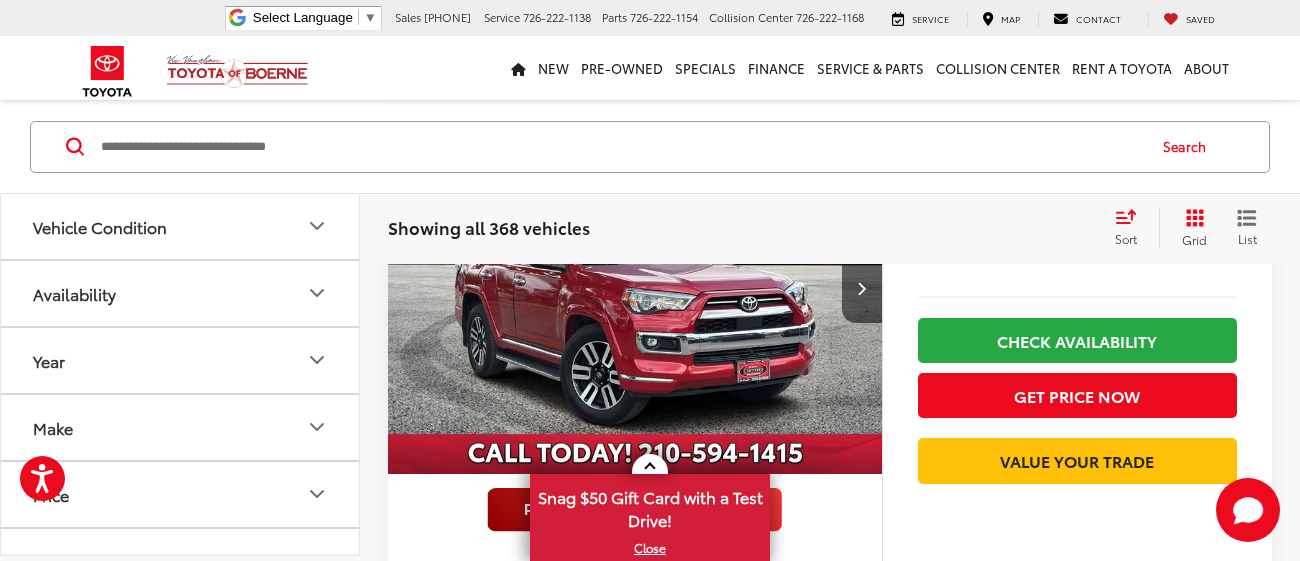 click 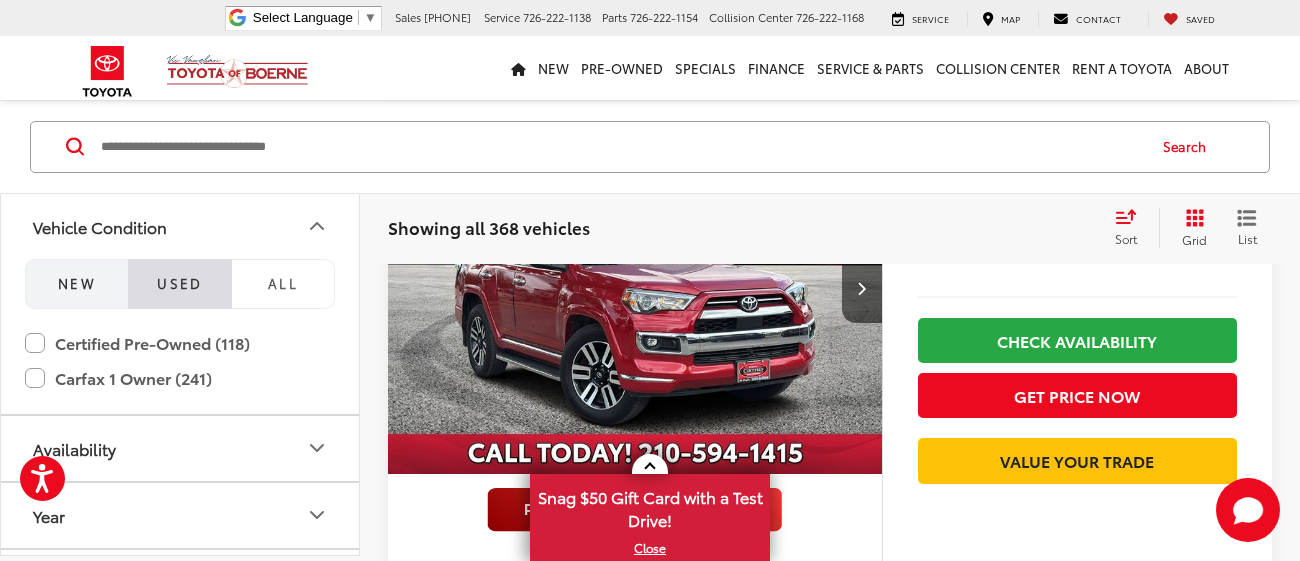 click on "NEW" at bounding box center [76, 284] 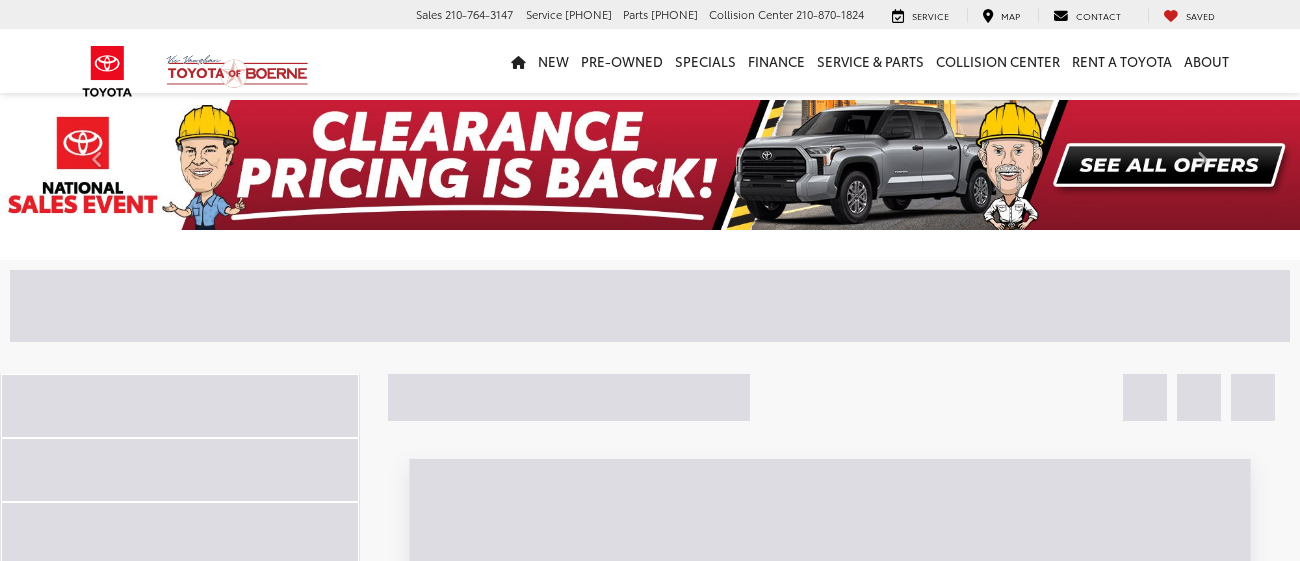 scroll, scrollTop: 0, scrollLeft: 0, axis: both 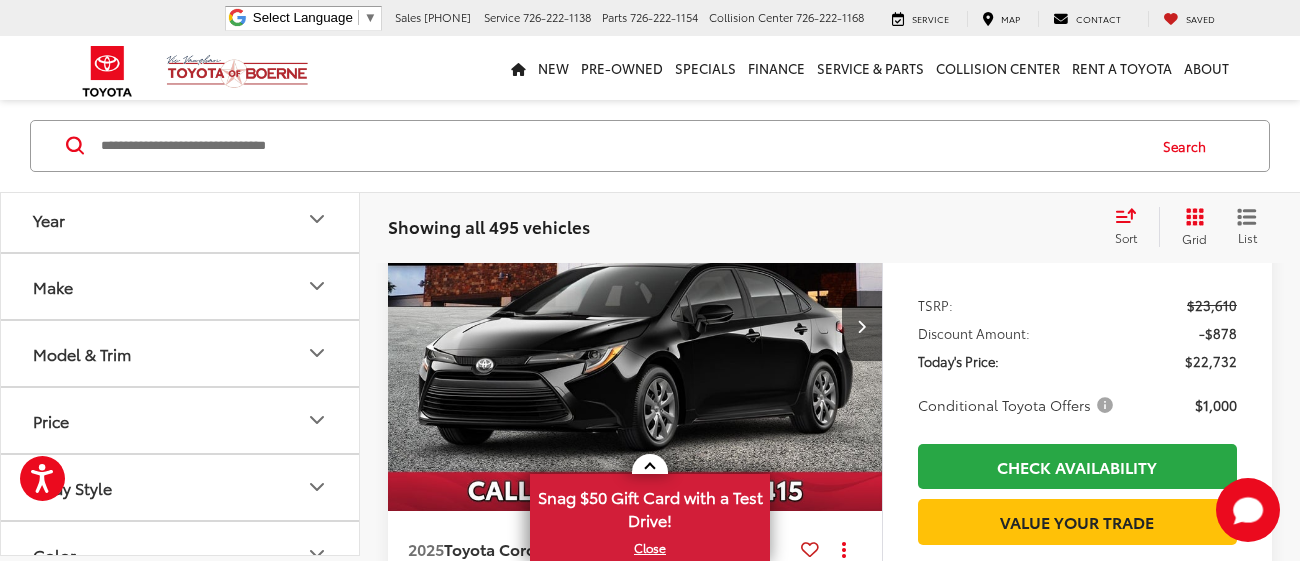 click 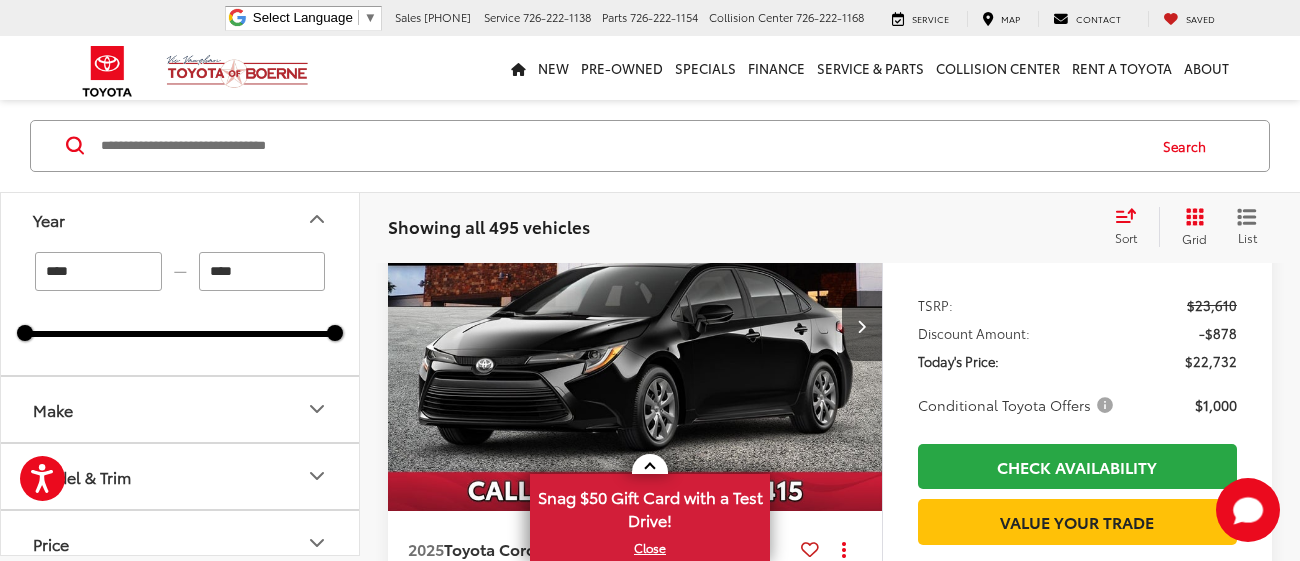 click on "****" at bounding box center (98, 271) 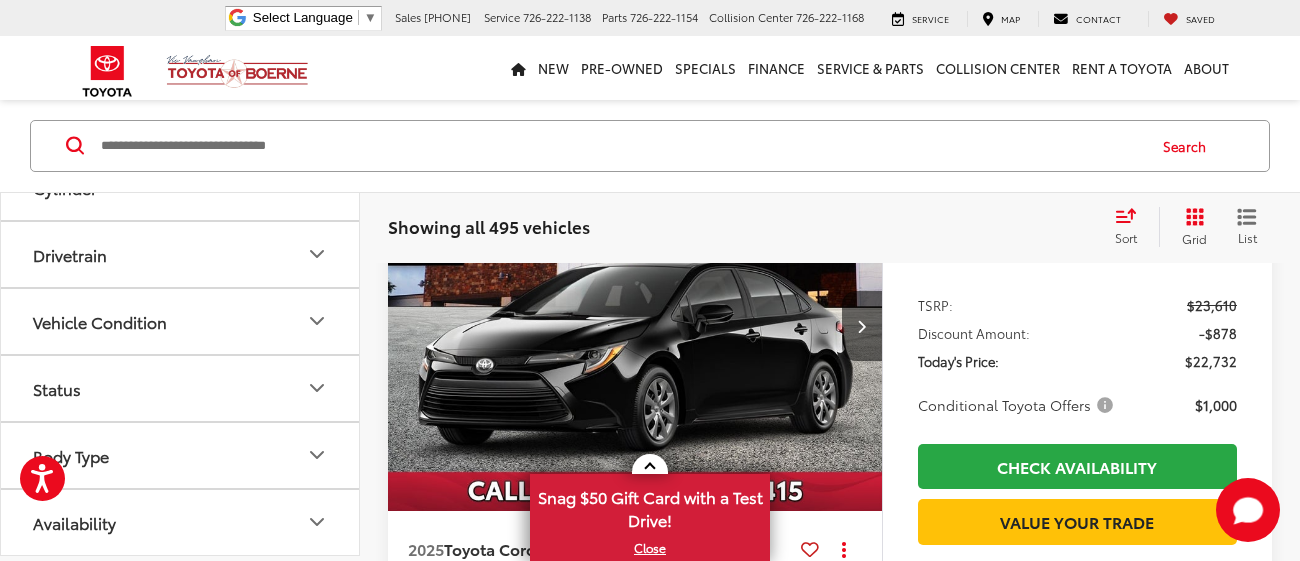 scroll, scrollTop: 645, scrollLeft: 0, axis: vertical 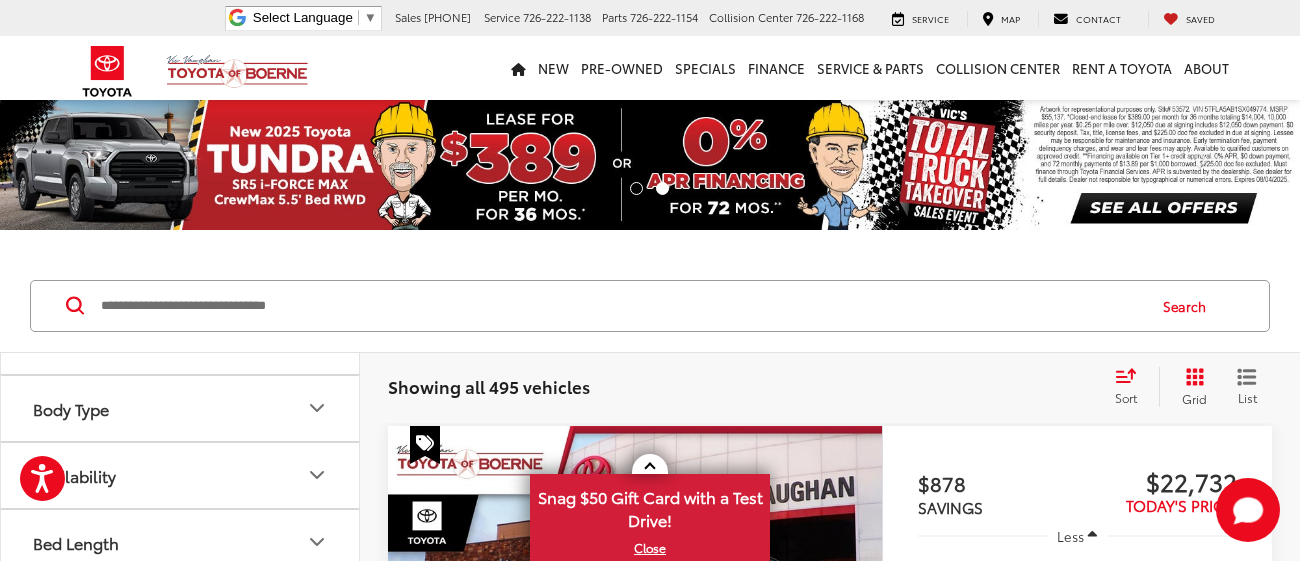 click on "Body Type" at bounding box center [181, 408] 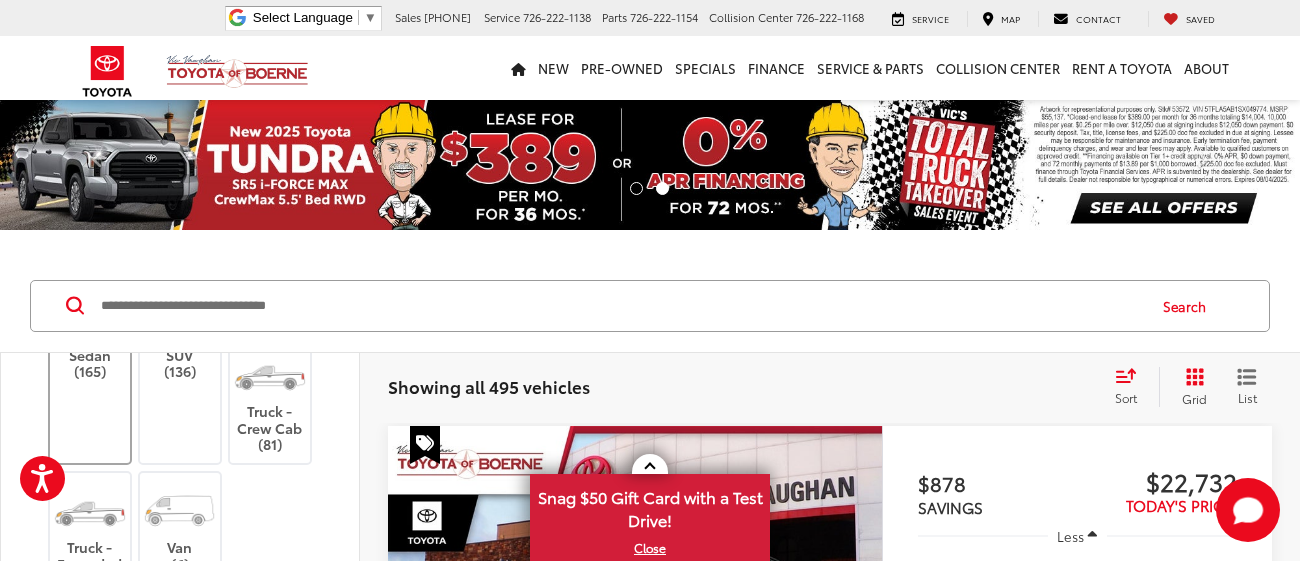 scroll, scrollTop: 1026, scrollLeft: 0, axis: vertical 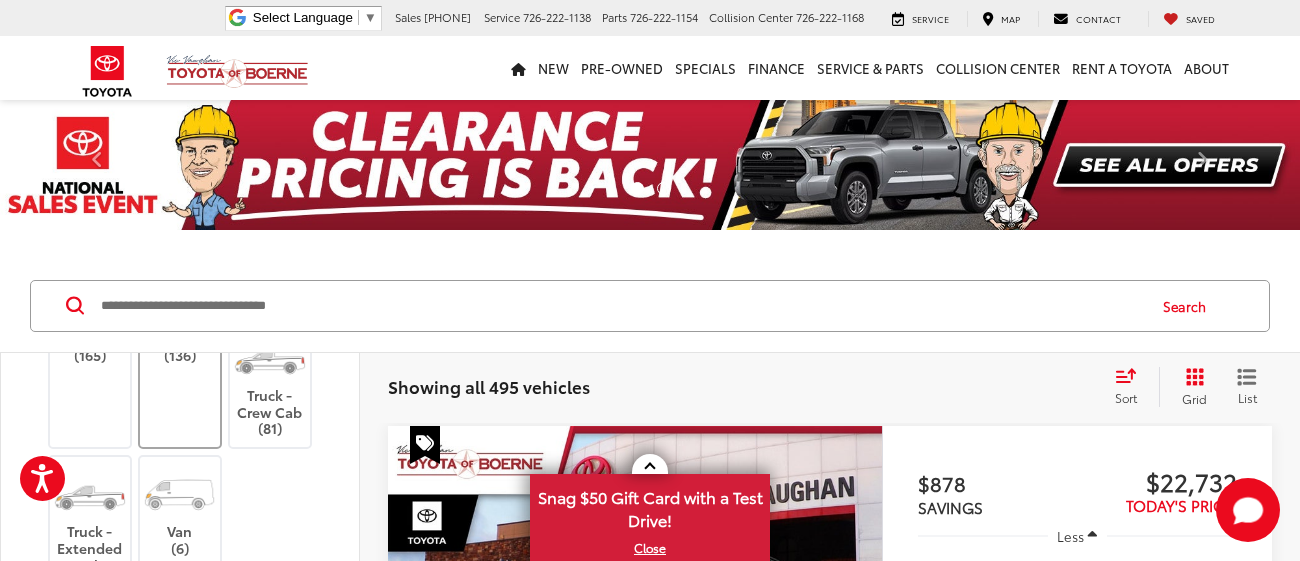 click at bounding box center [180, 331] 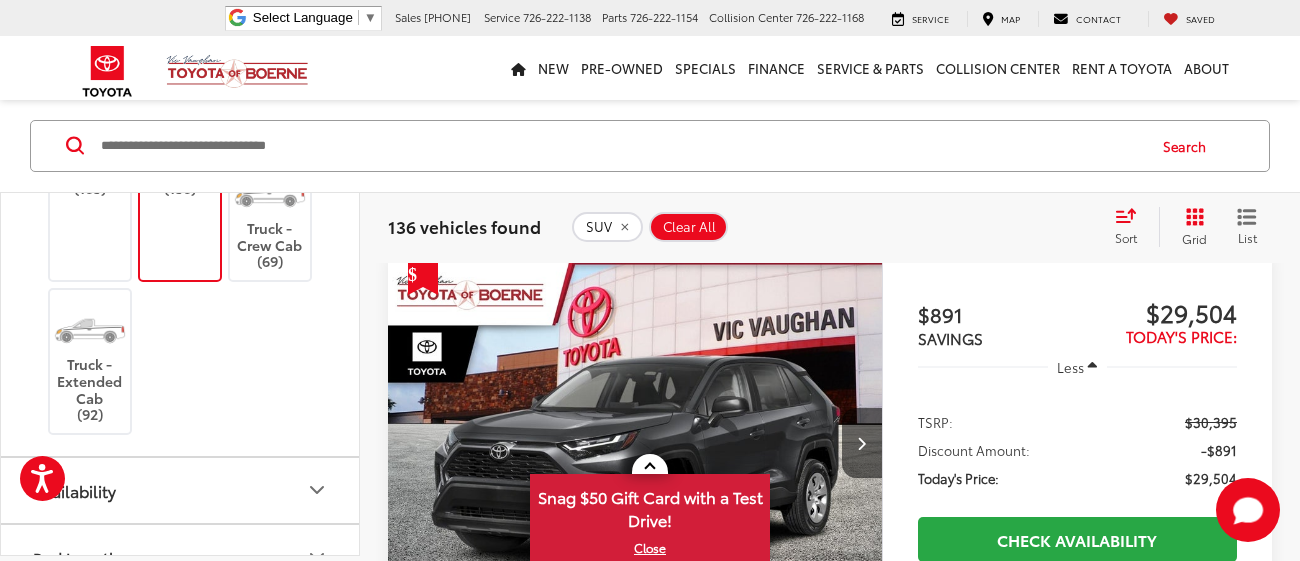 scroll, scrollTop: 174, scrollLeft: 0, axis: vertical 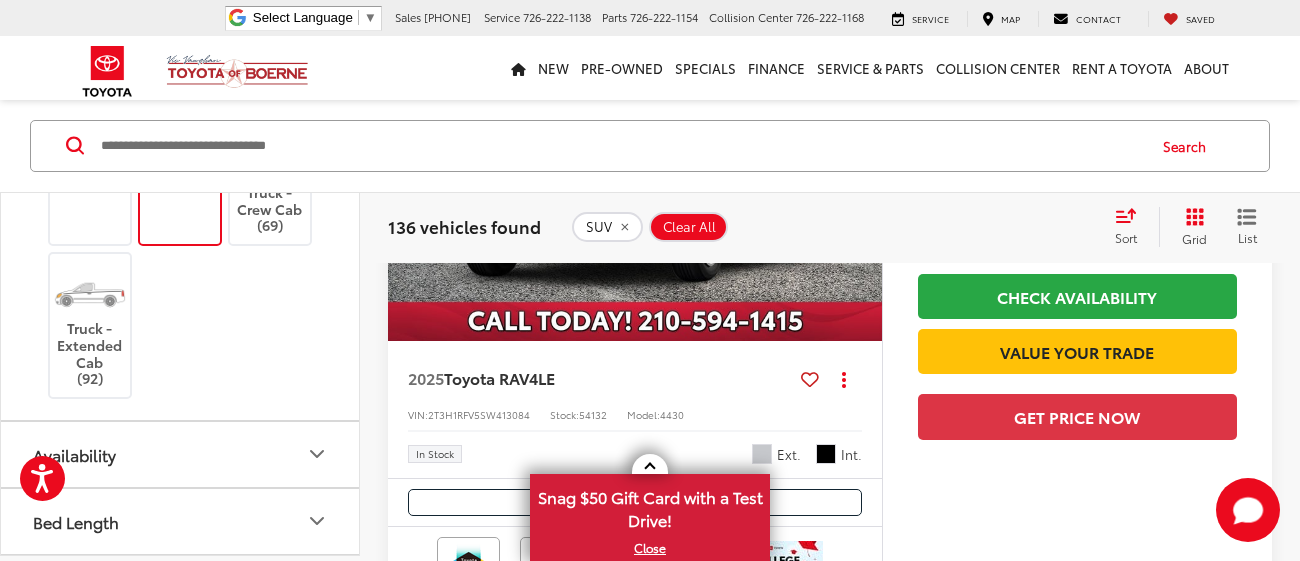 click 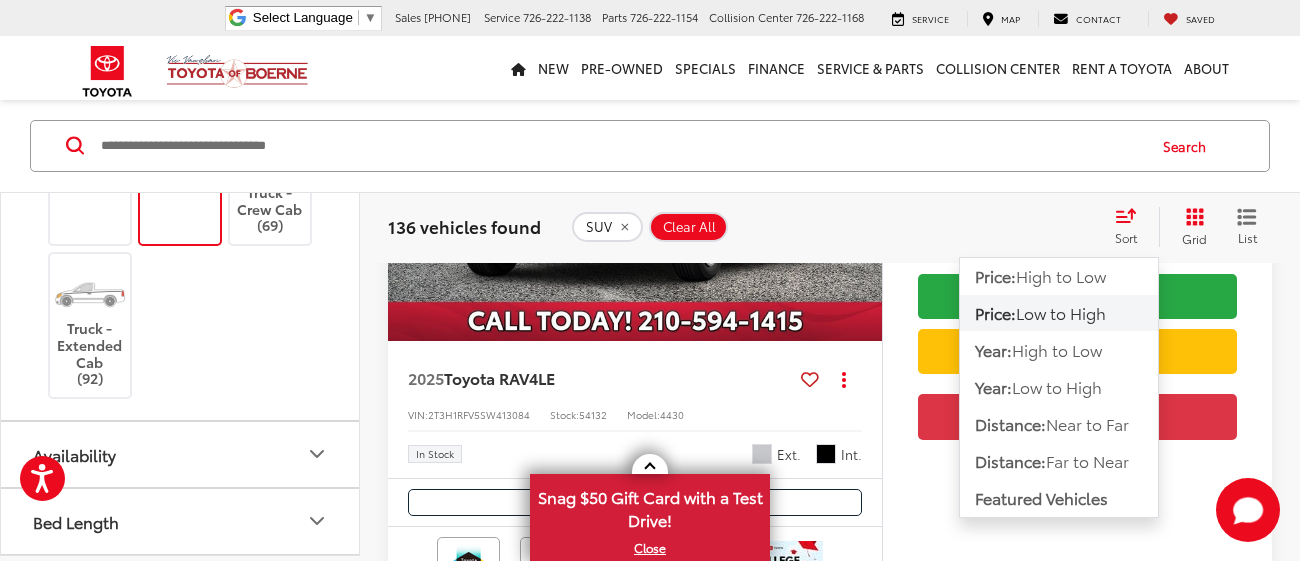 click on "Low to High" at bounding box center (1061, 312) 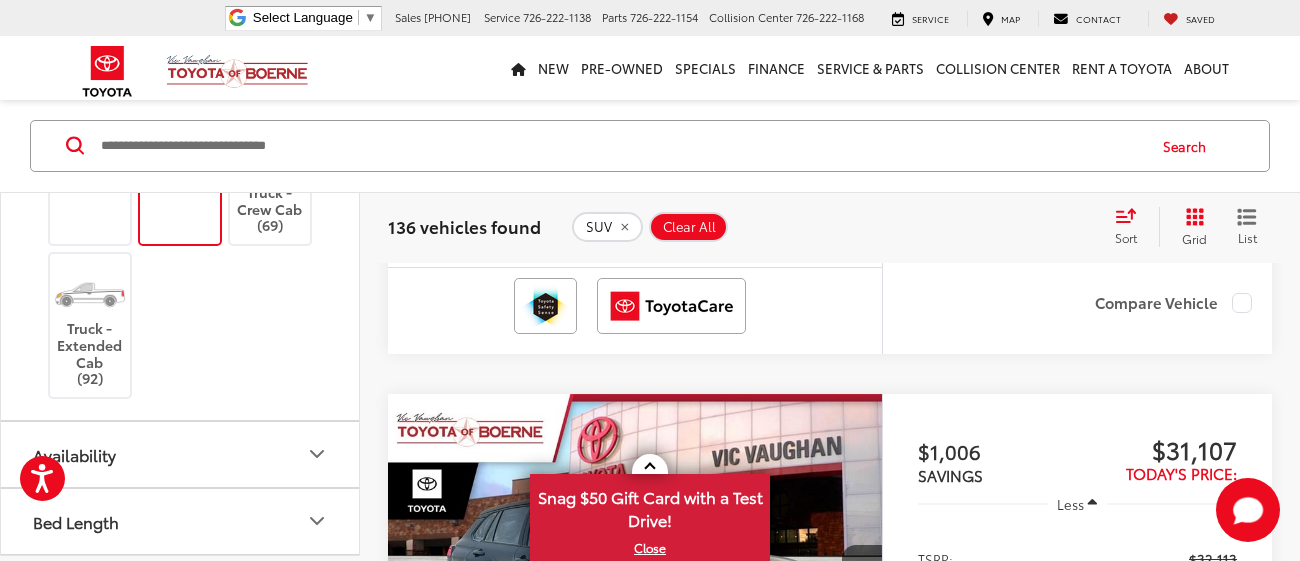 scroll, scrollTop: 2987, scrollLeft: 0, axis: vertical 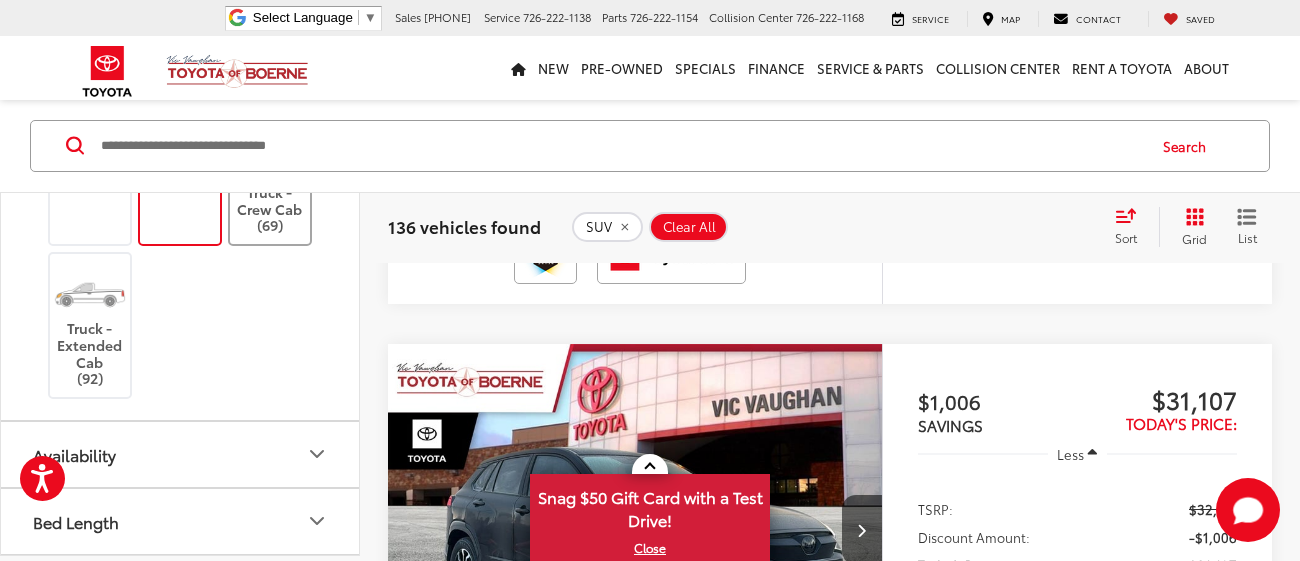 click on "Truck - Crew Cab   (69)" at bounding box center [270, 181] 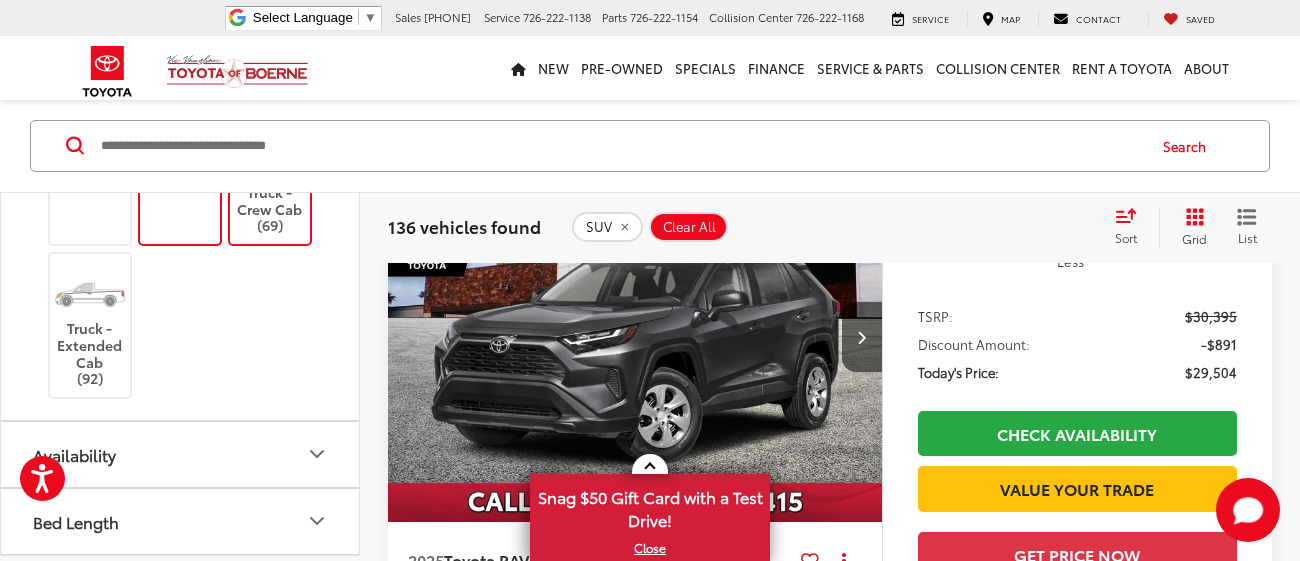 scroll, scrollTop: 159, scrollLeft: 0, axis: vertical 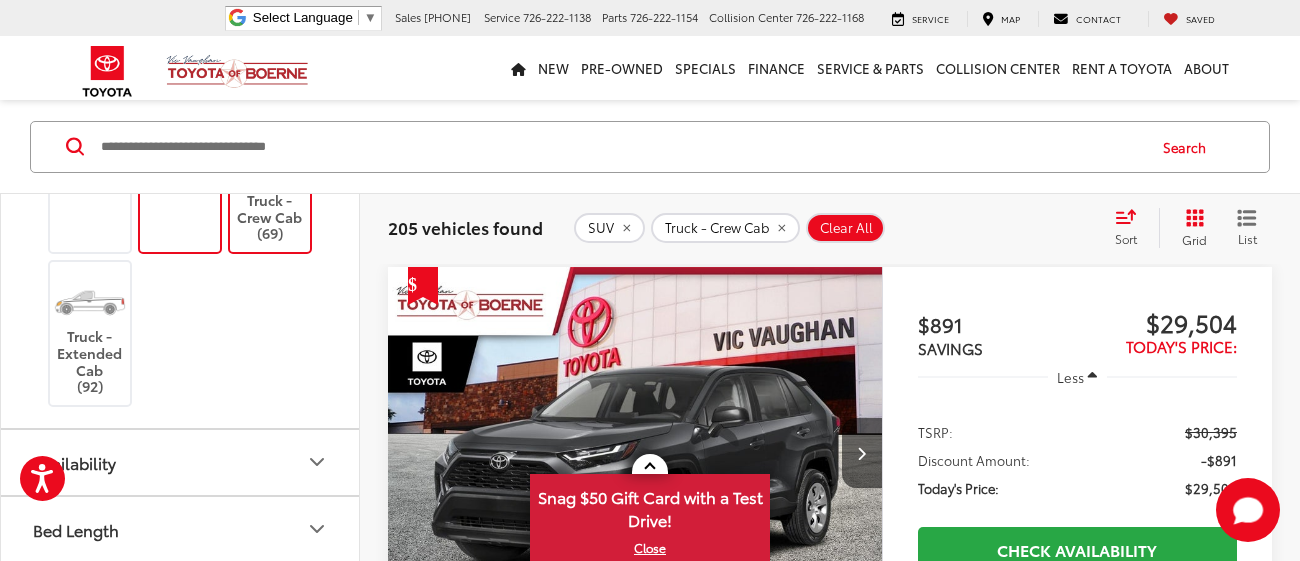 click on "SUV   (136)" at bounding box center [180, 153] 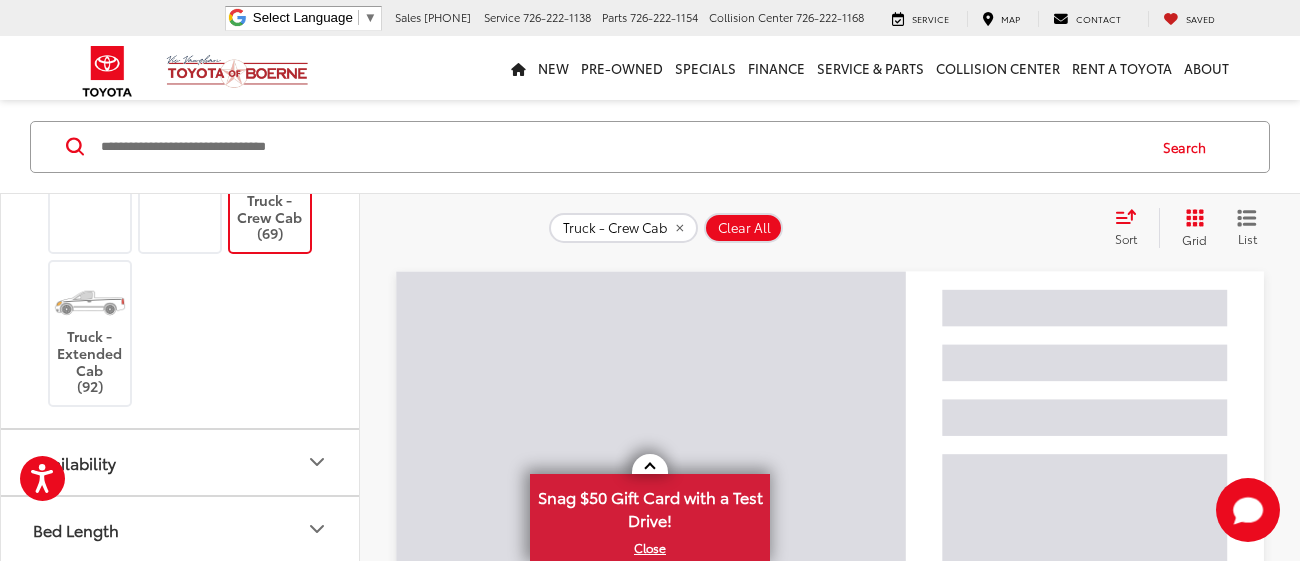 click on "Truck - Crew Cab   (69)" at bounding box center (270, 189) 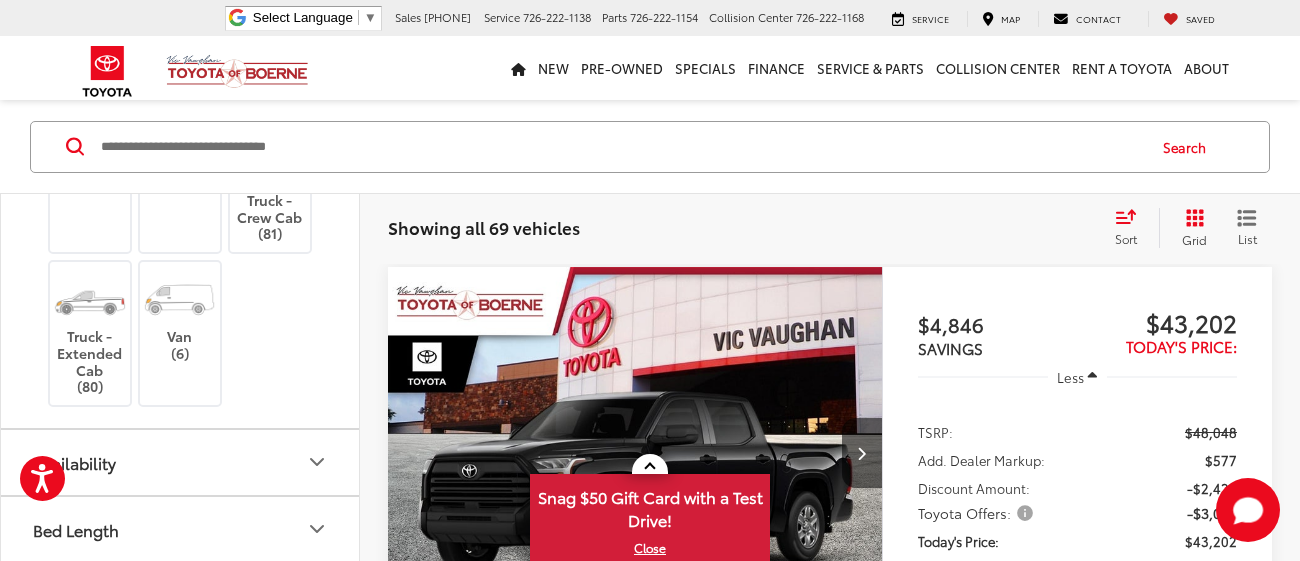 type on "****" 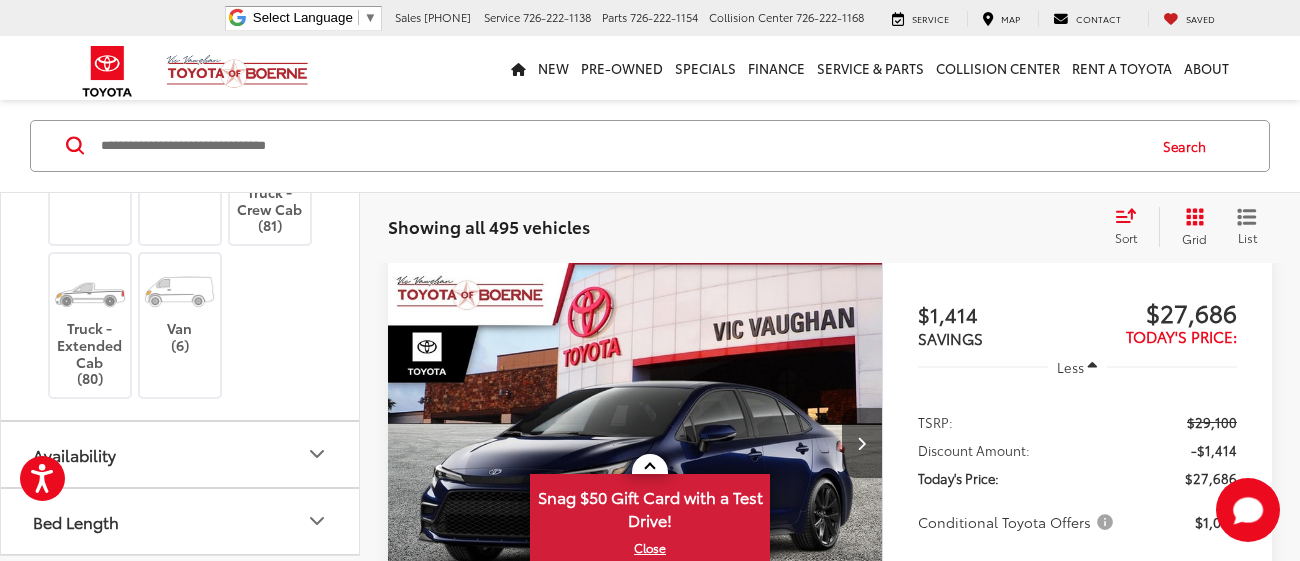 scroll, scrollTop: 5904, scrollLeft: 0, axis: vertical 